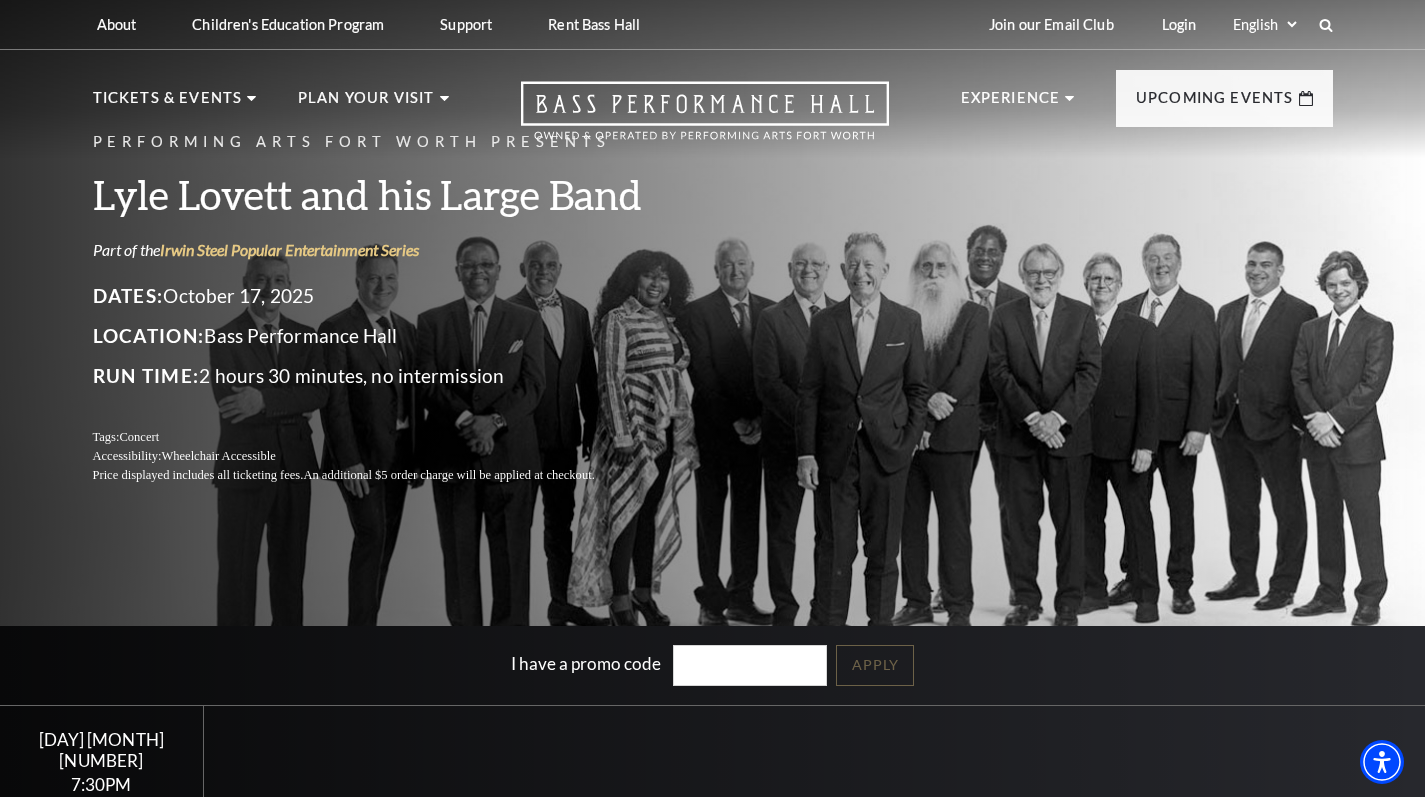 scroll, scrollTop: 0, scrollLeft: 0, axis: both 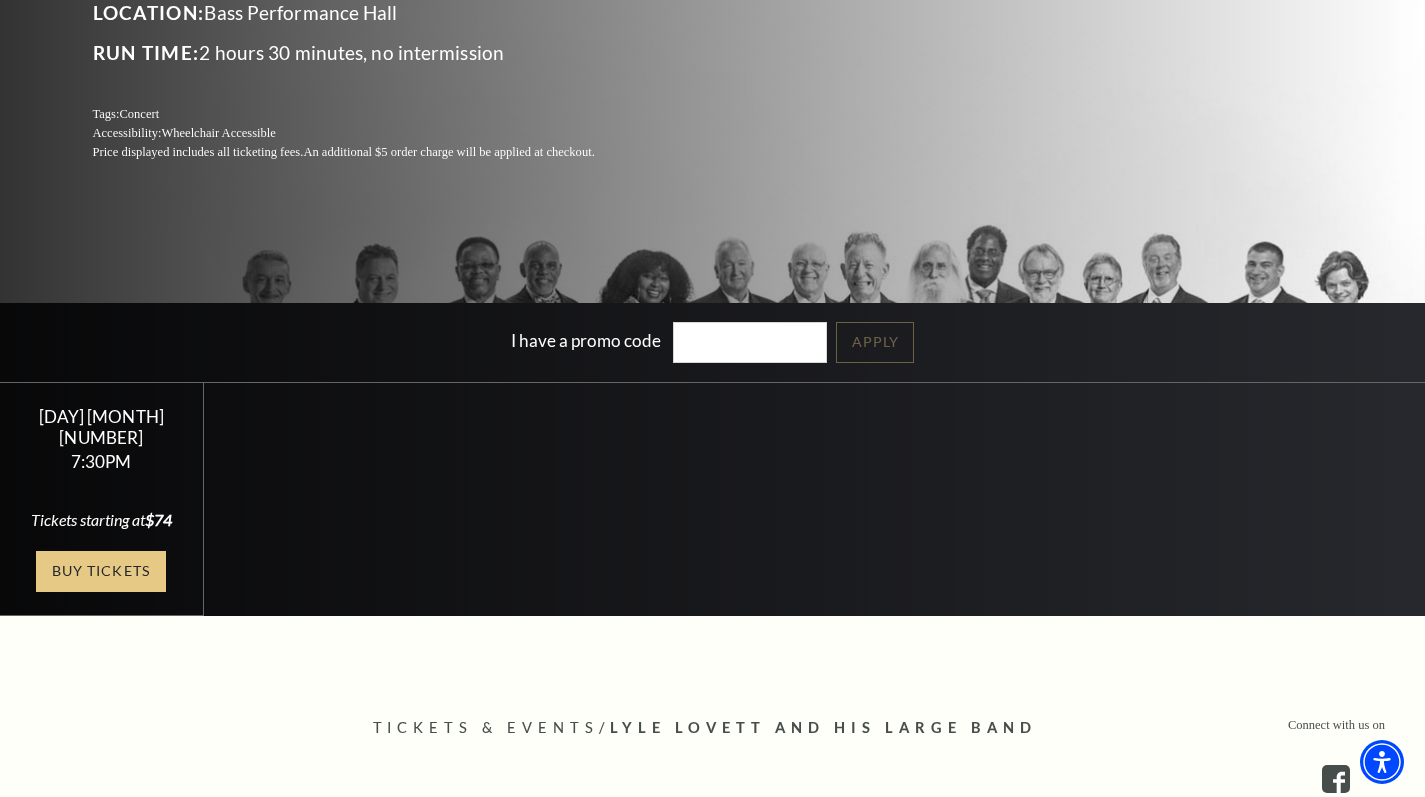 click on "Buy Tickets" at bounding box center (101, 571) 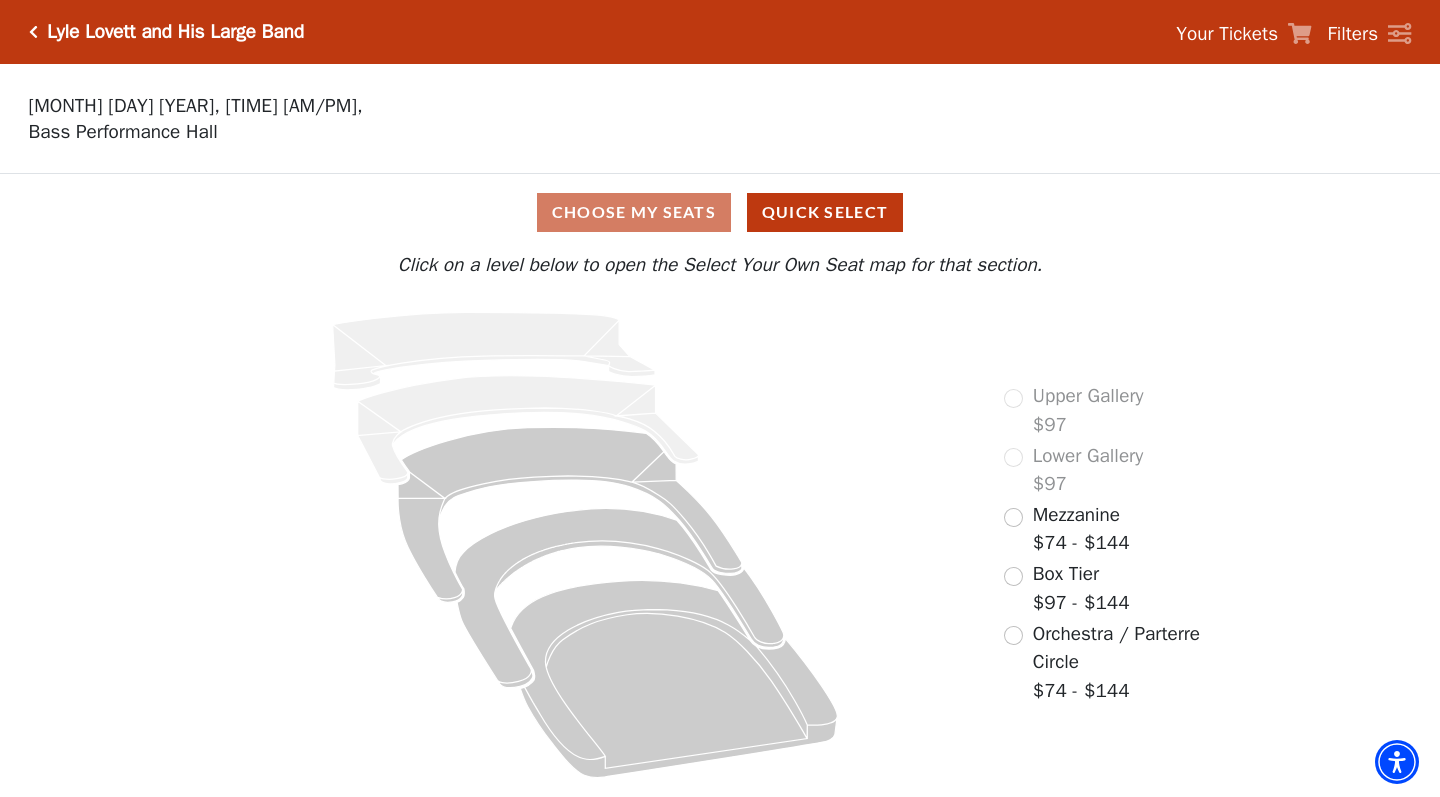 scroll, scrollTop: 0, scrollLeft: 0, axis: both 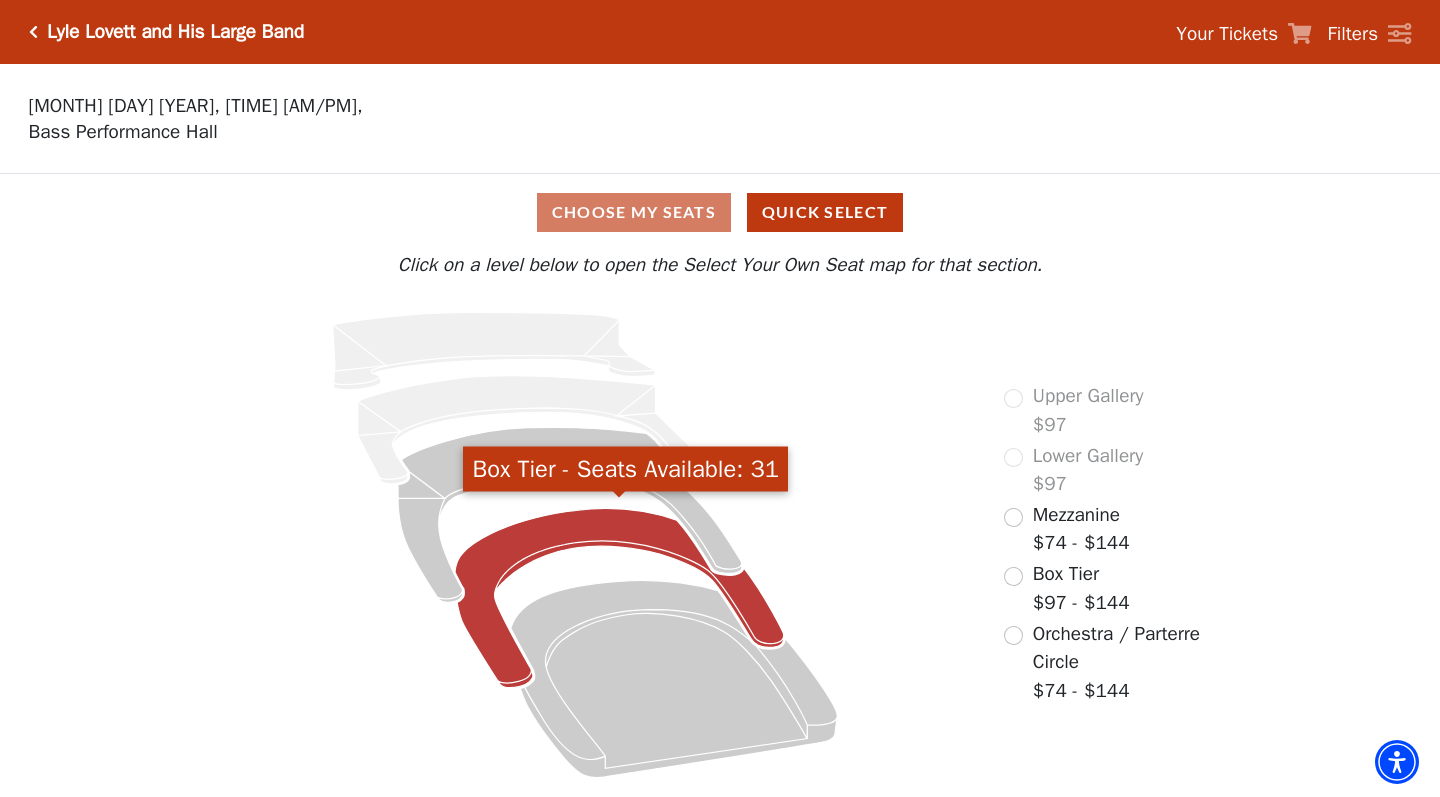click 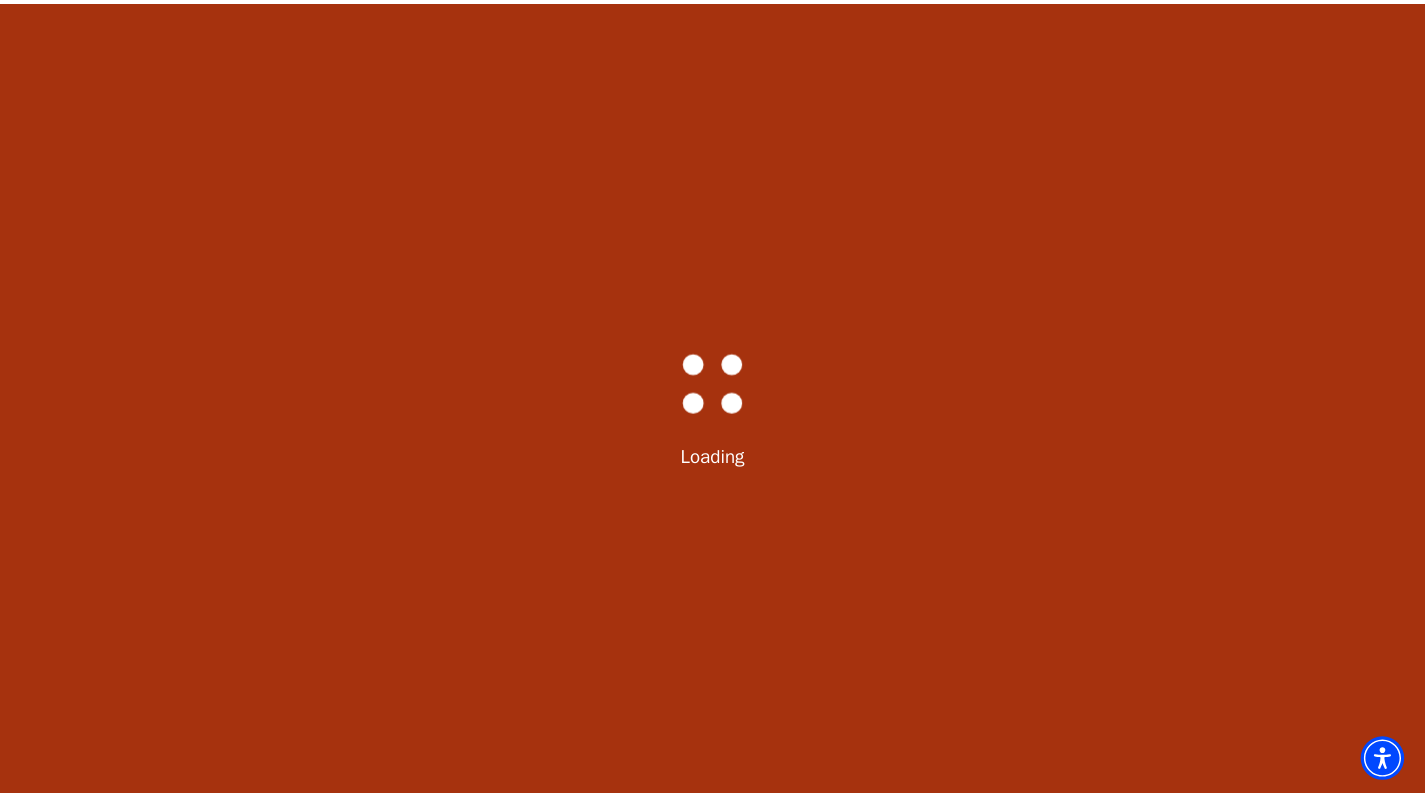 scroll, scrollTop: 93, scrollLeft: 0, axis: vertical 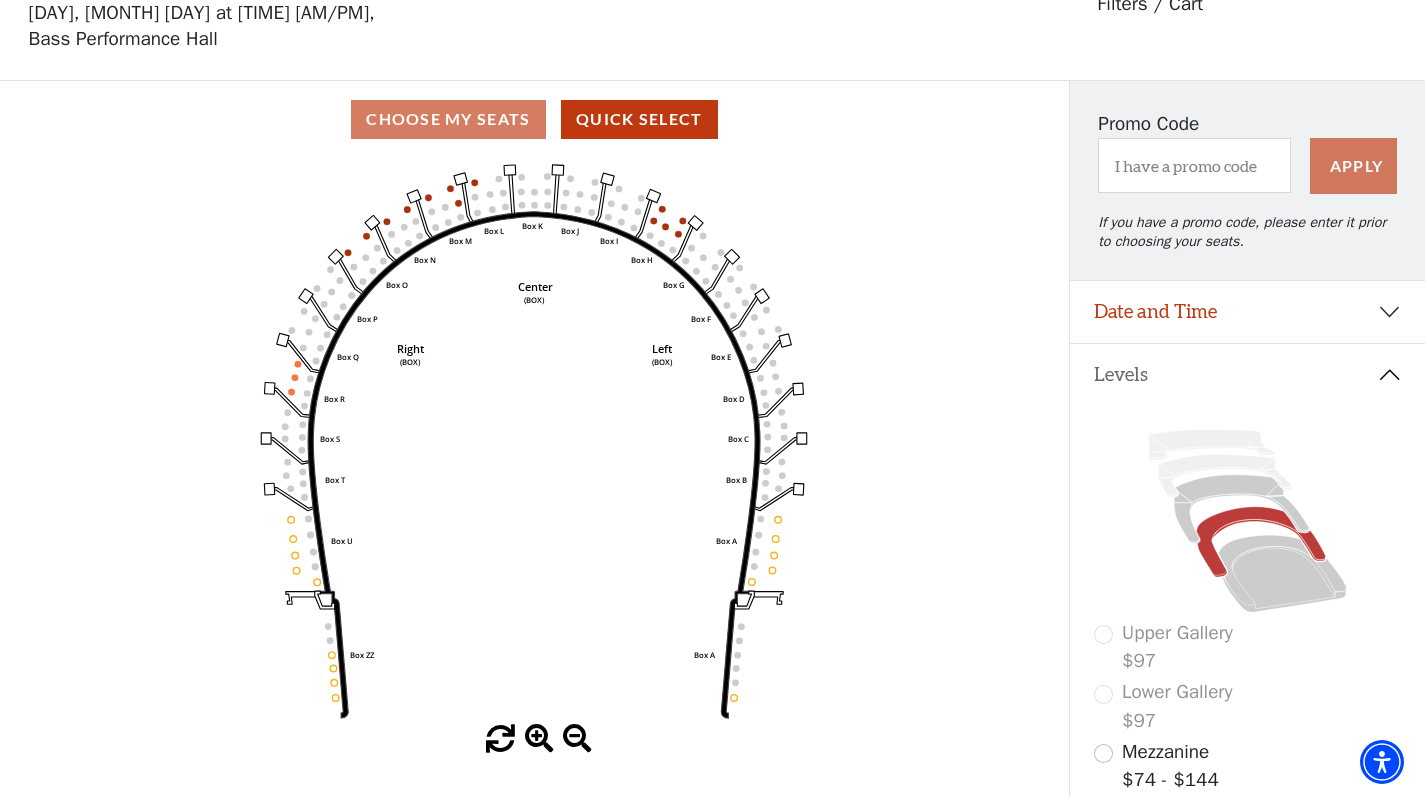 click at bounding box center (1103, 753) 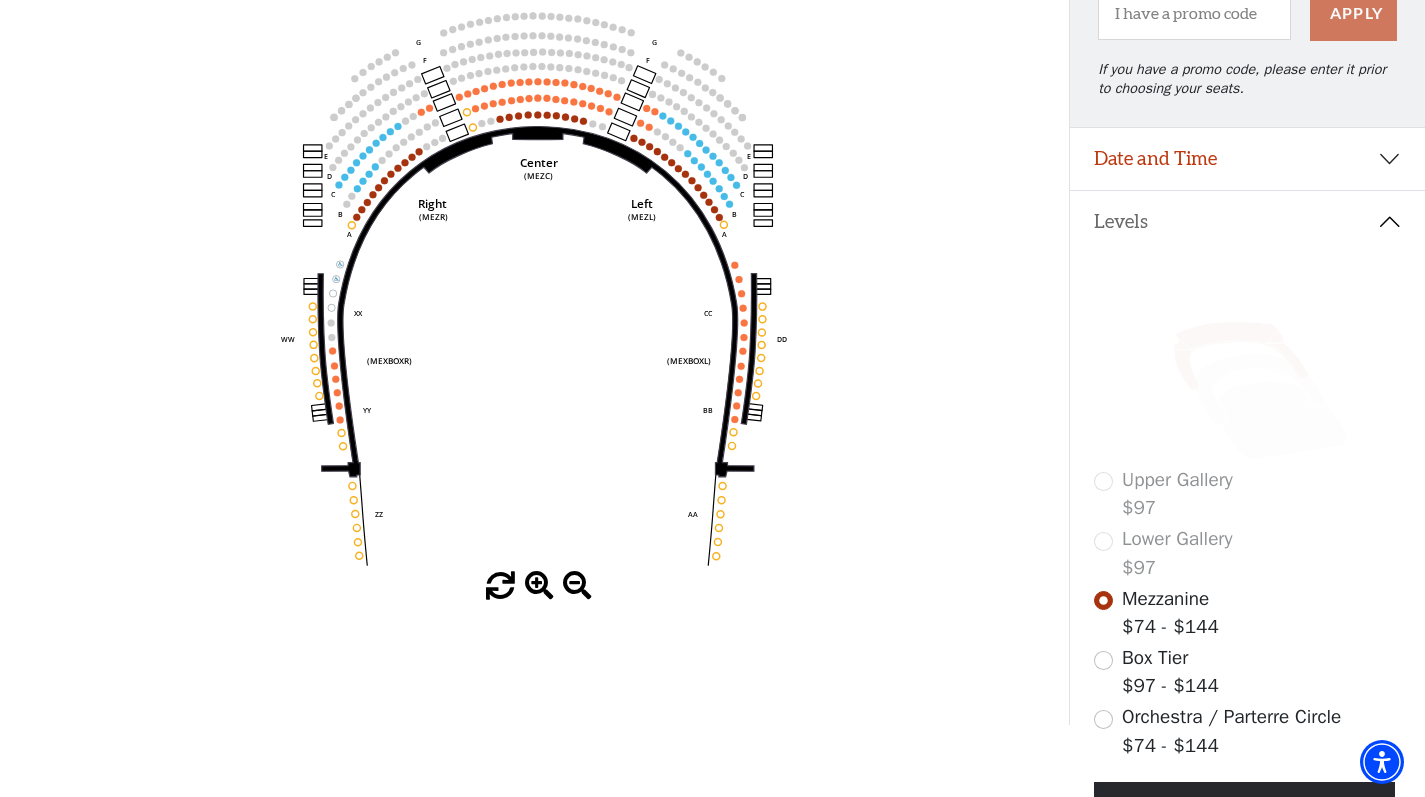 scroll, scrollTop: 250, scrollLeft: 0, axis: vertical 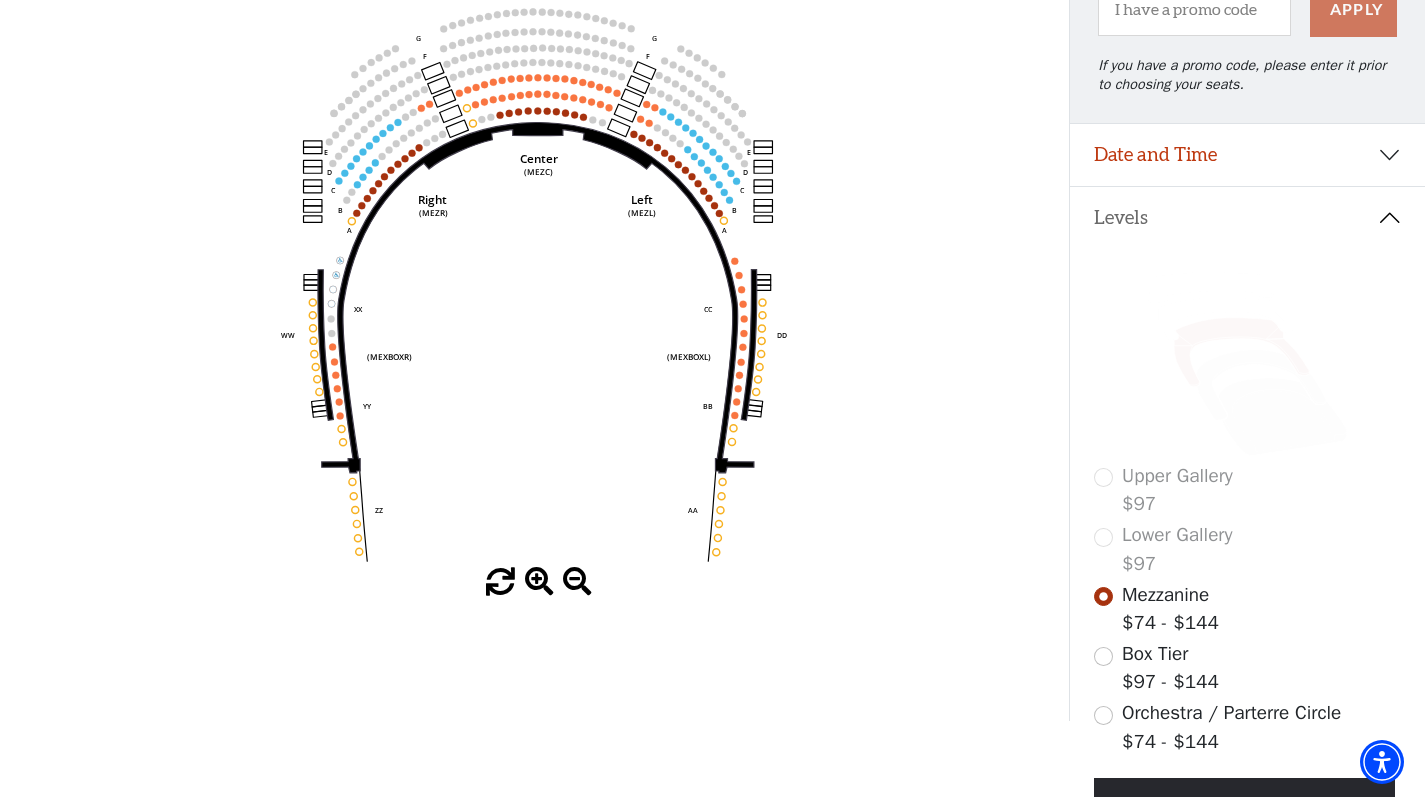 click at bounding box center [1103, 715] 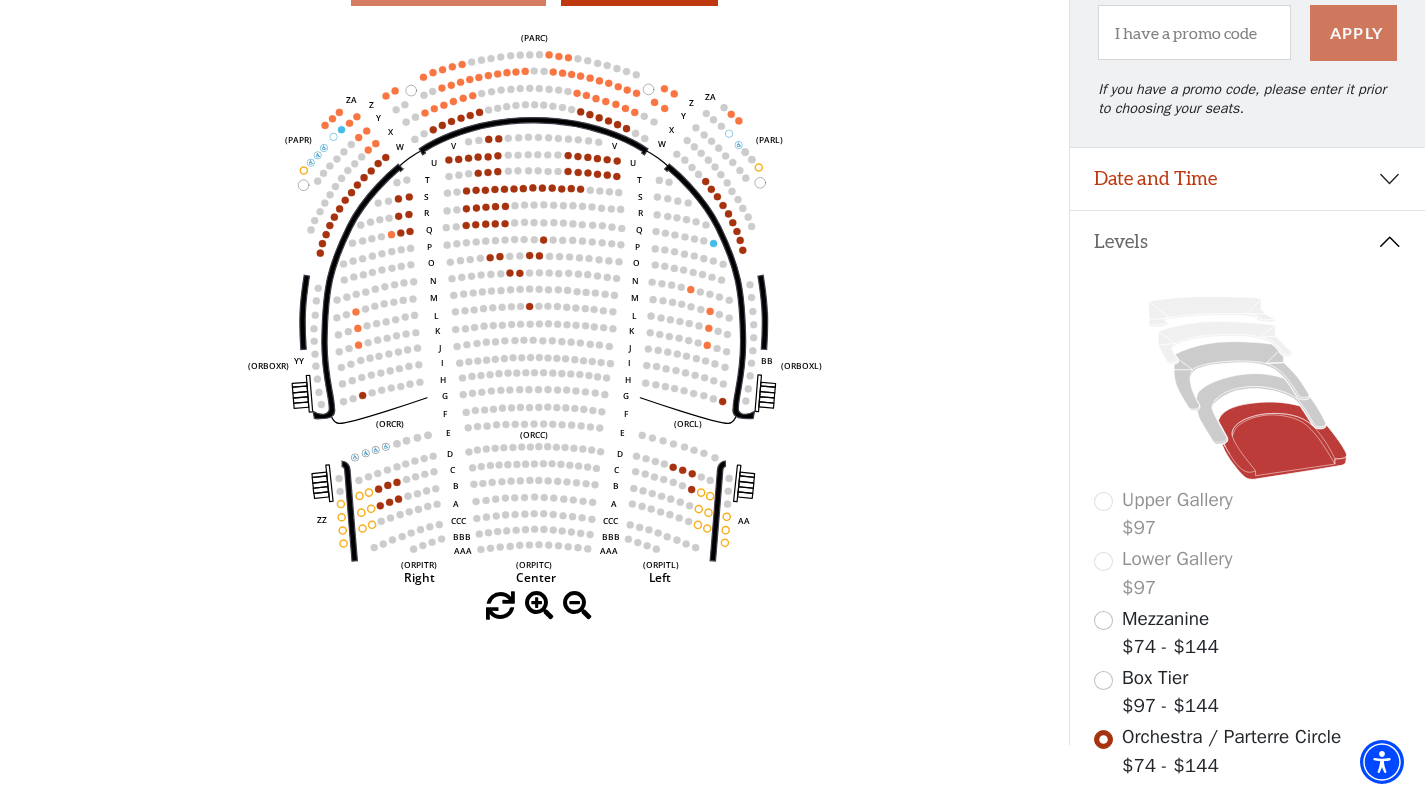 scroll, scrollTop: 222, scrollLeft: 0, axis: vertical 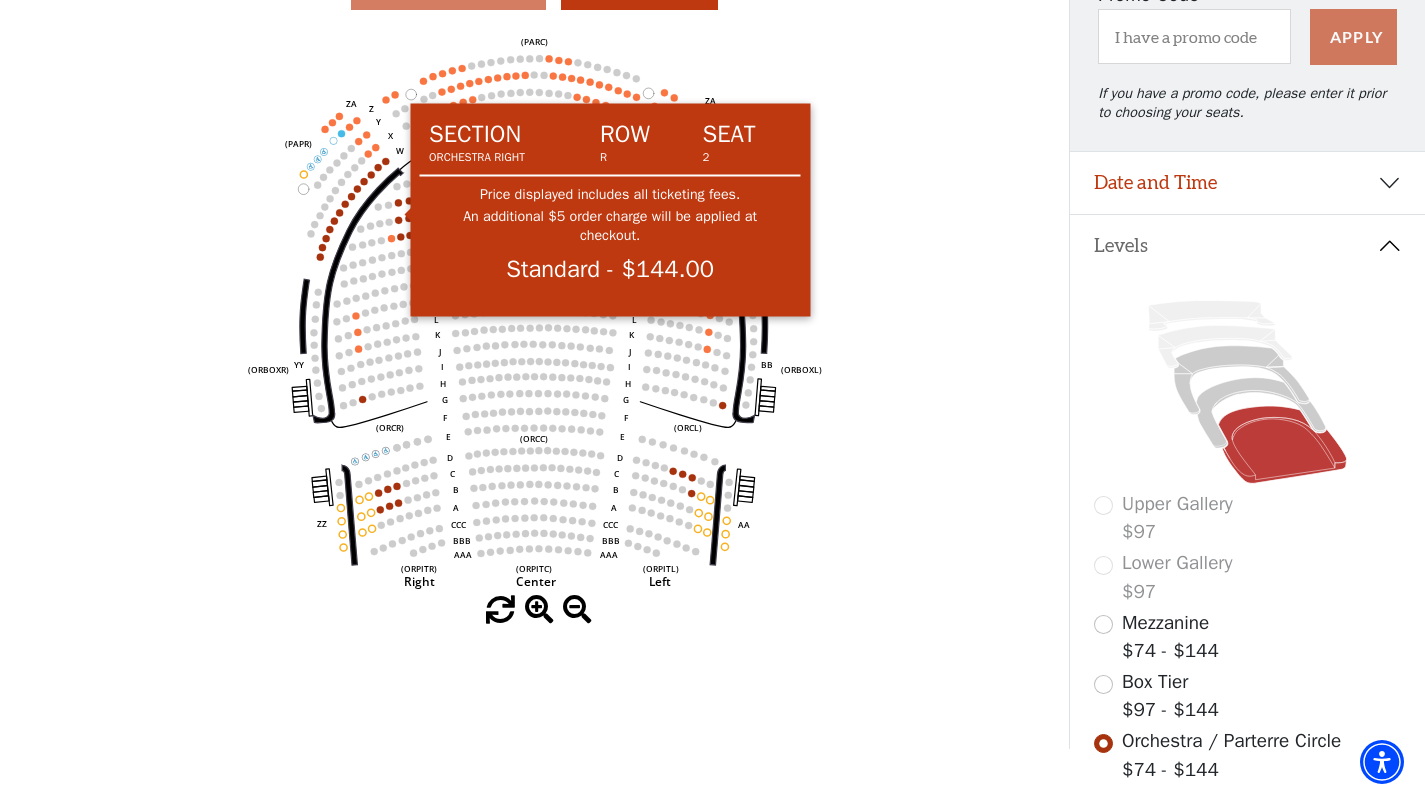 click 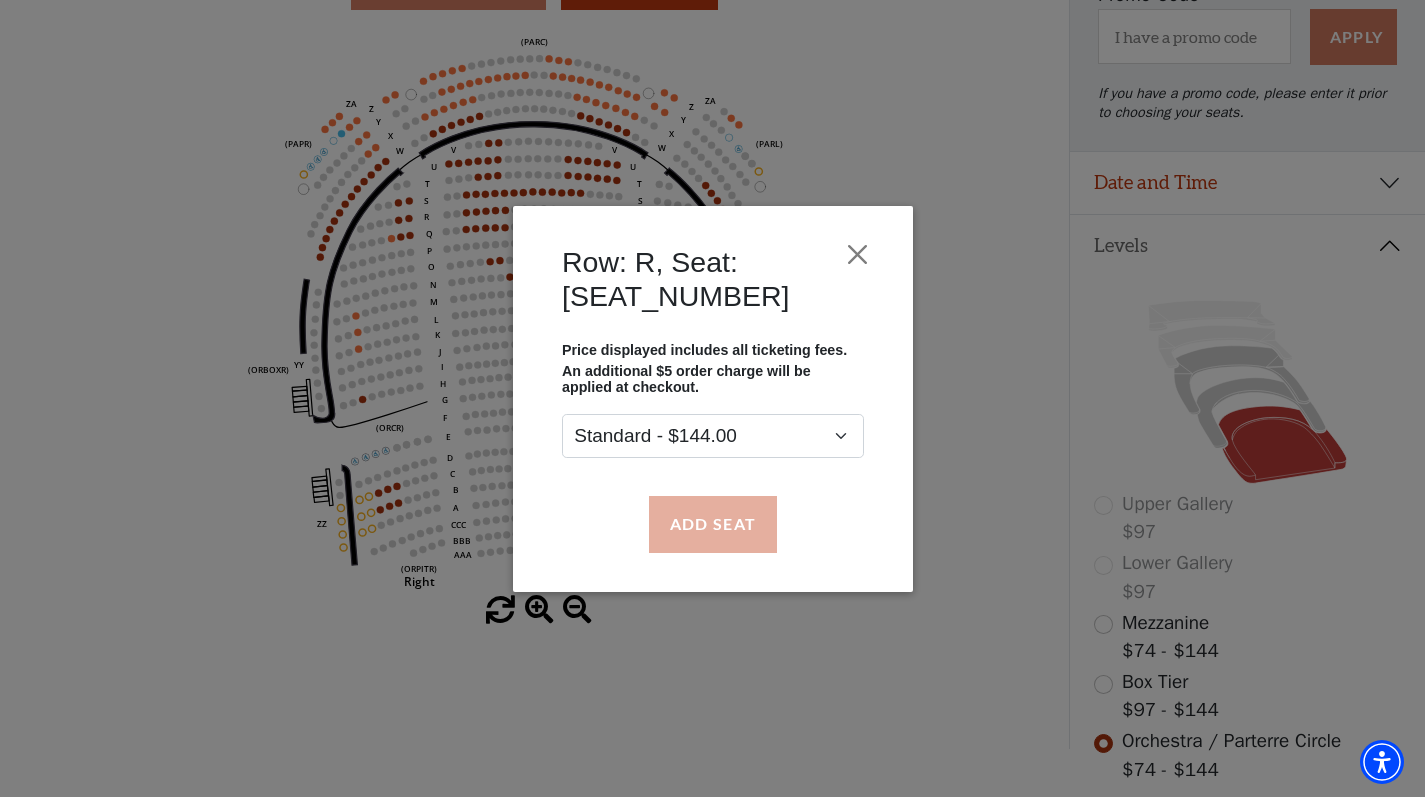 click on "Add Seat" at bounding box center (712, 524) 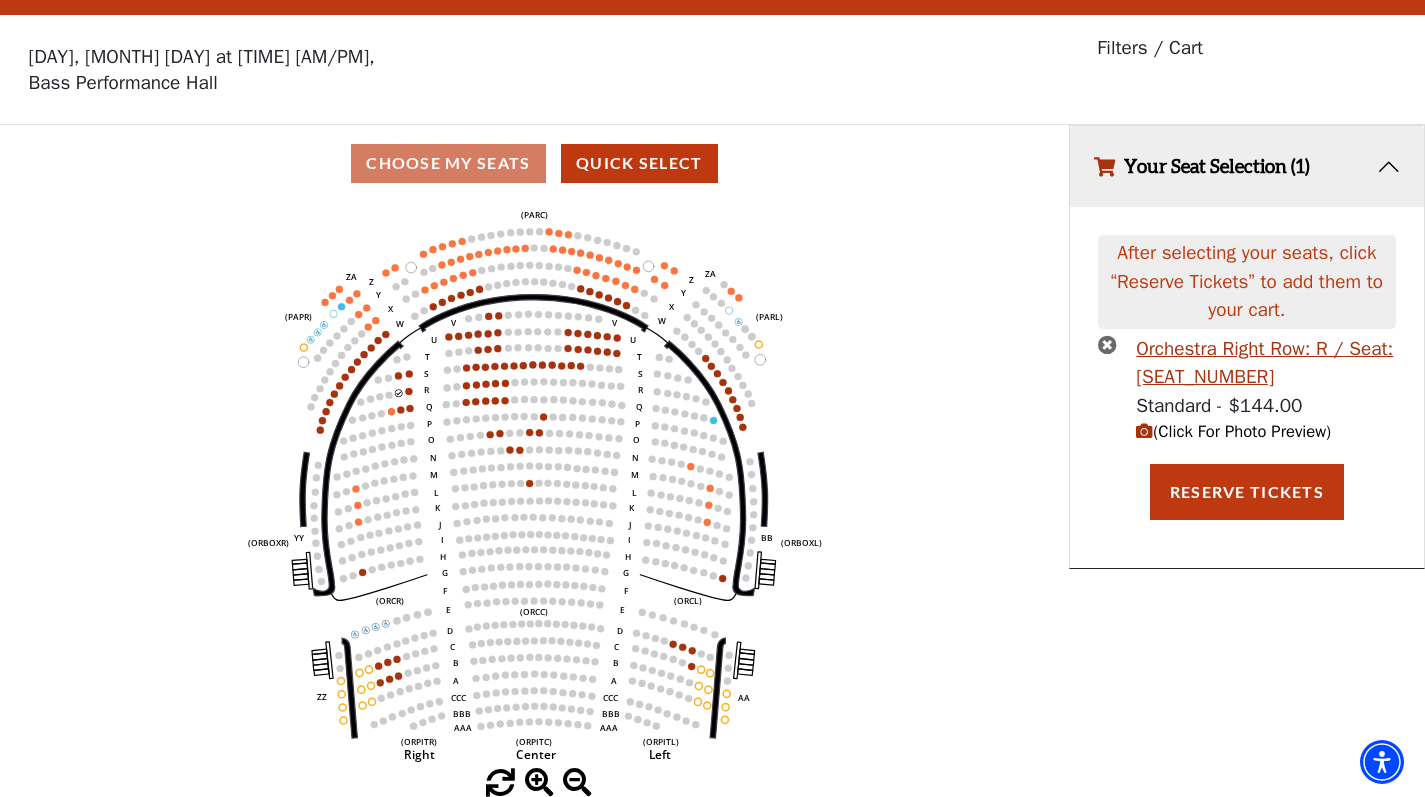 scroll, scrollTop: 0, scrollLeft: 0, axis: both 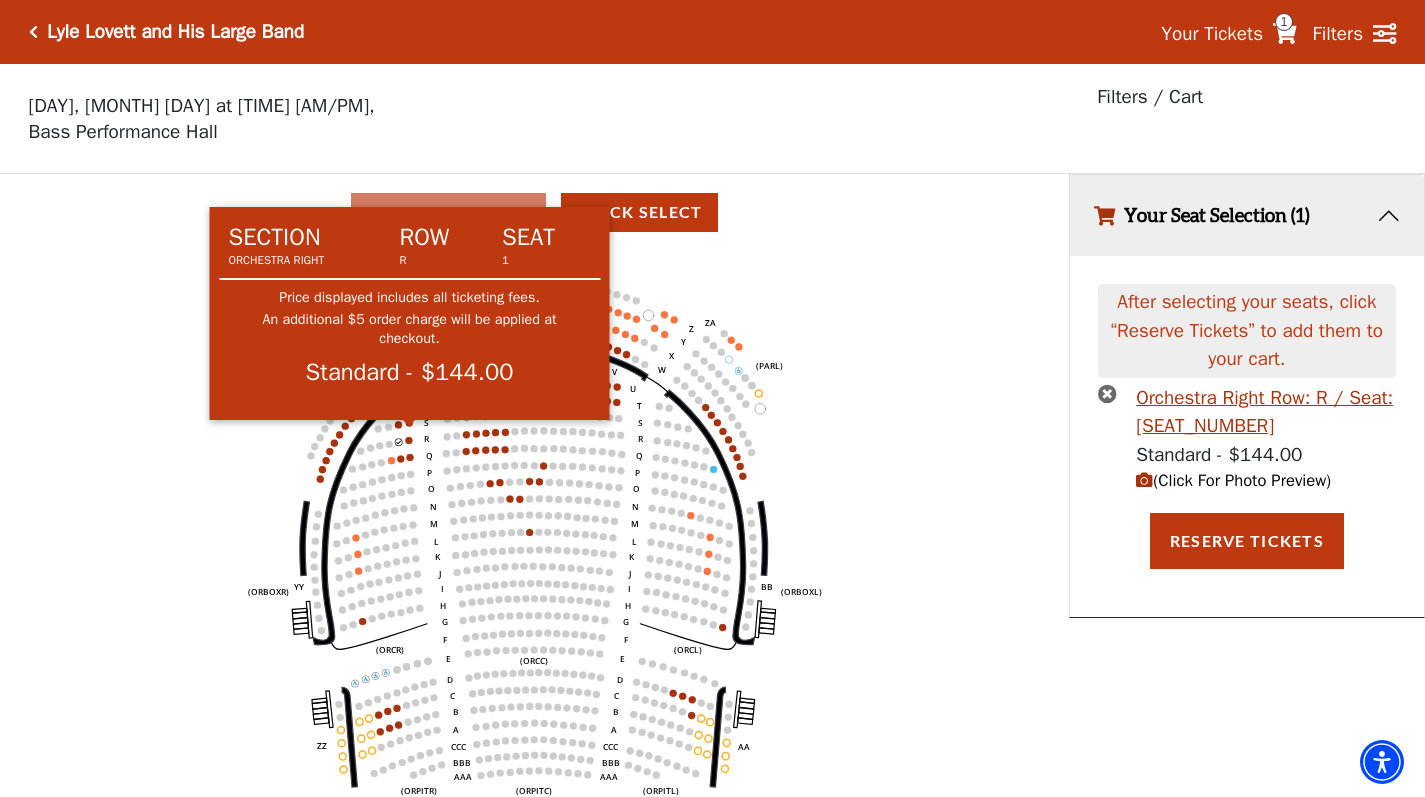 click 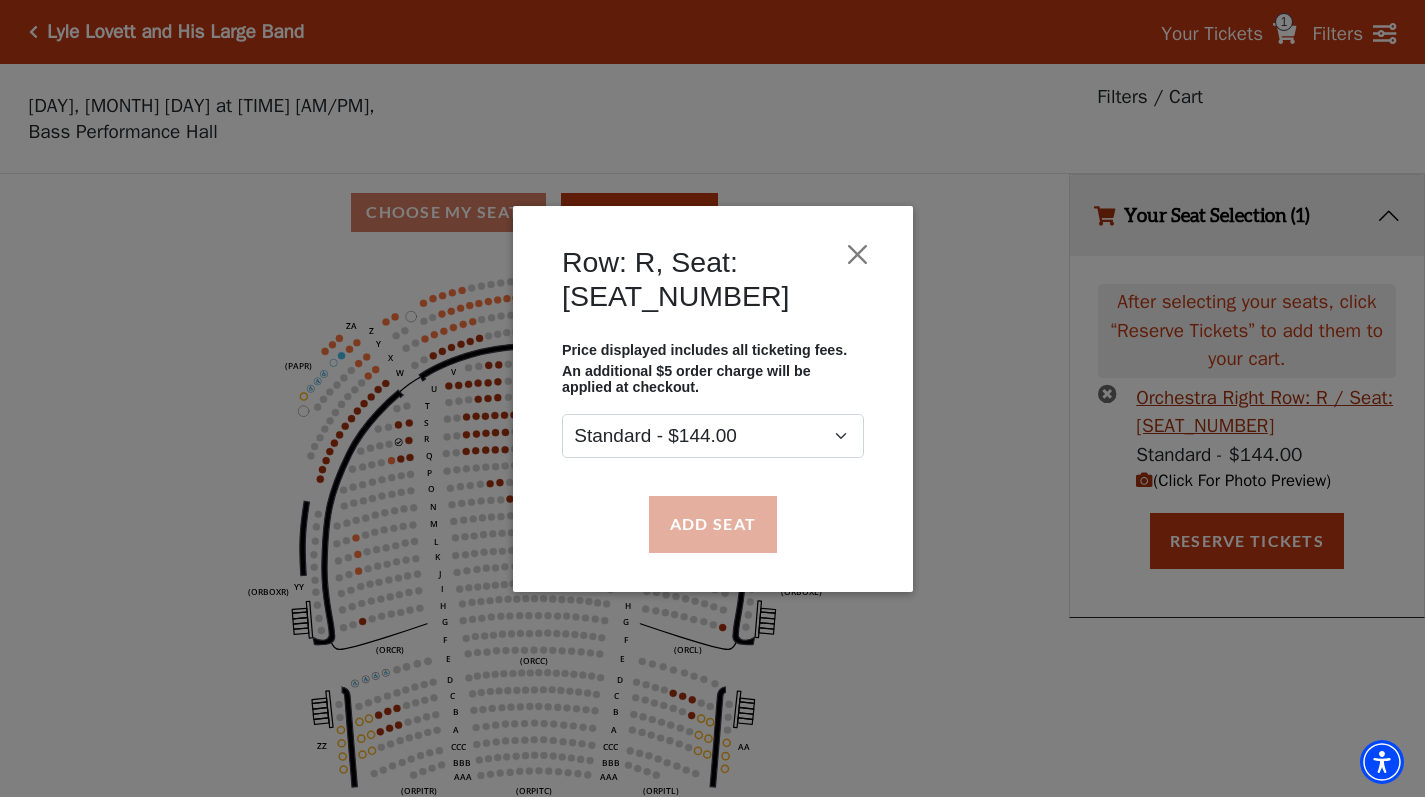 click on "Add Seat" at bounding box center (712, 524) 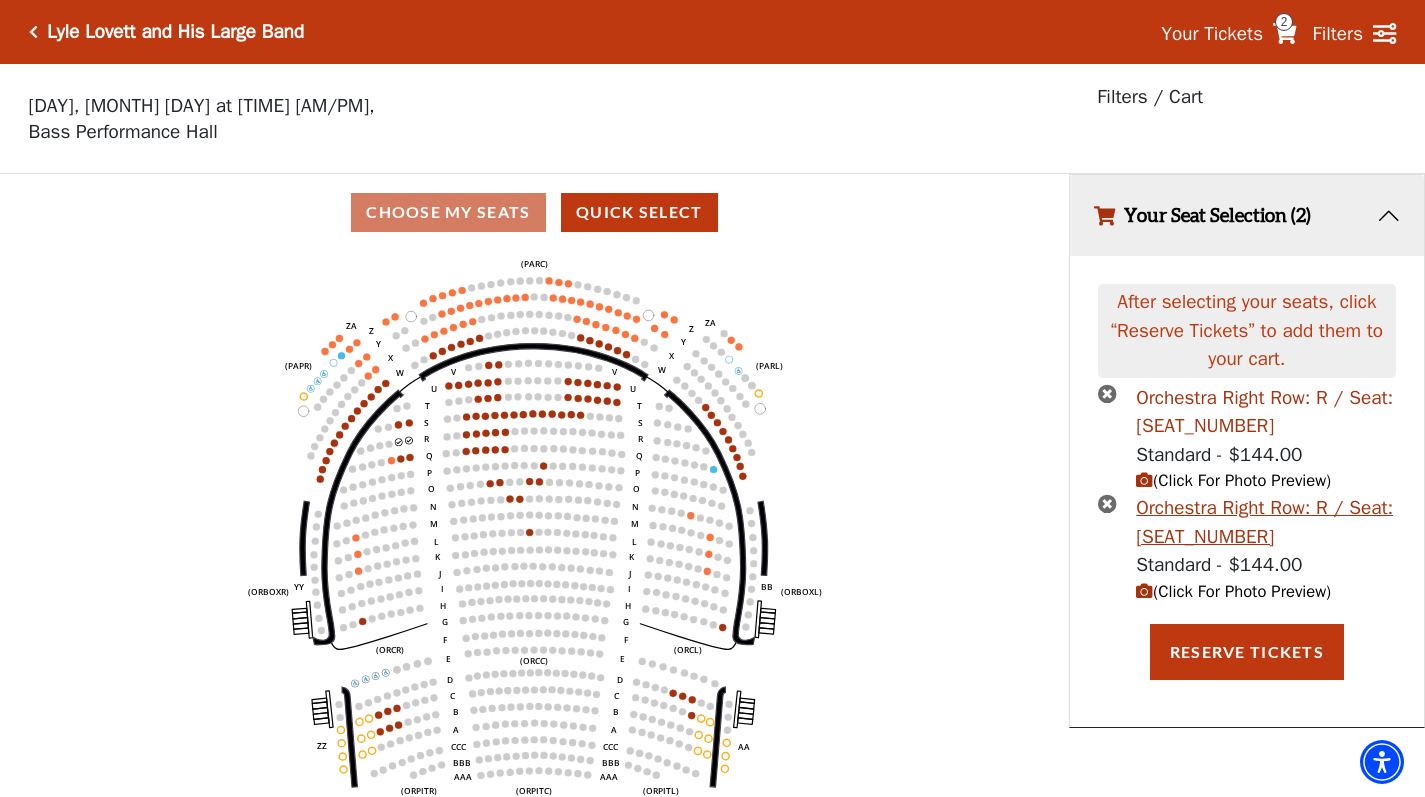 click on "Orchestra Right Row: R / Seat: 2" at bounding box center (1265, 412) 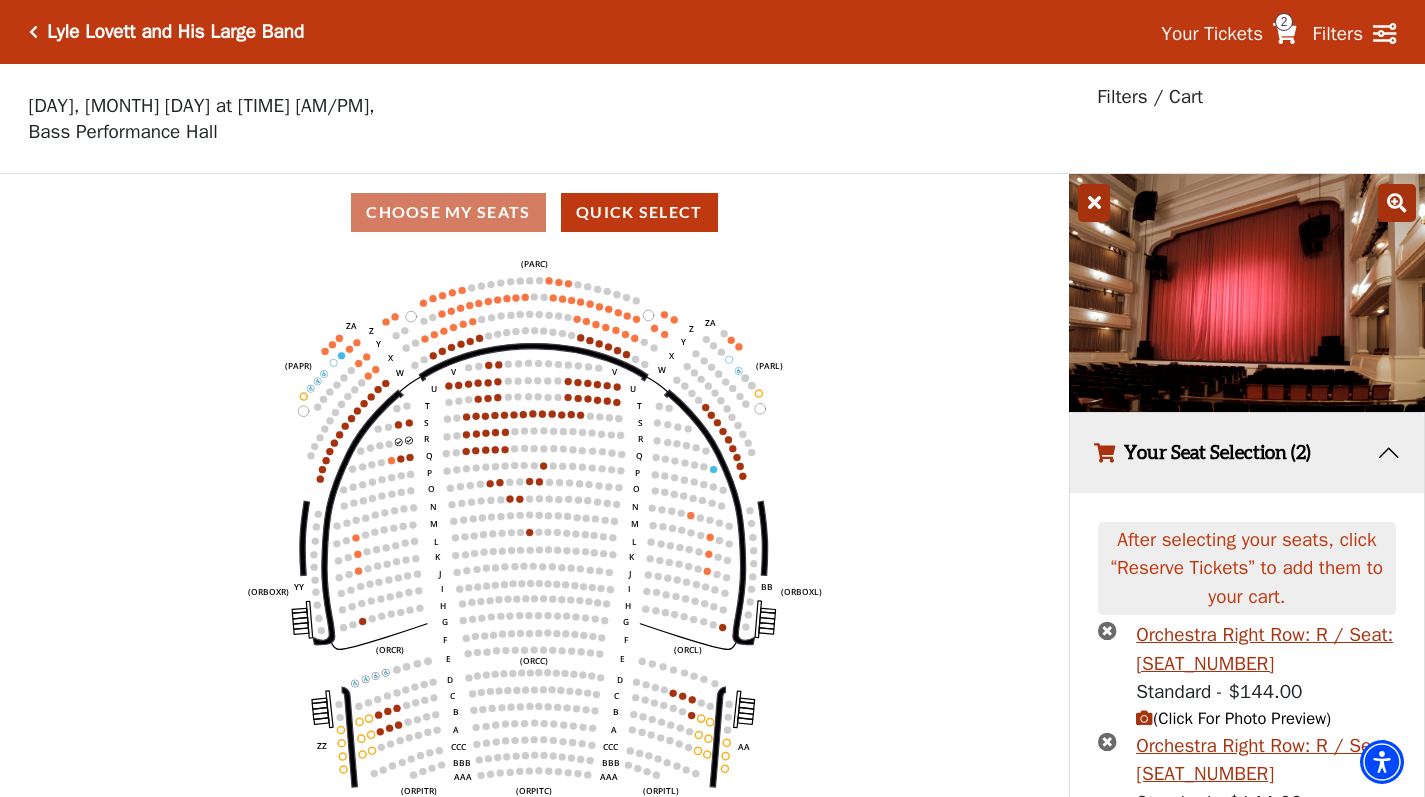 scroll, scrollTop: 0, scrollLeft: 0, axis: both 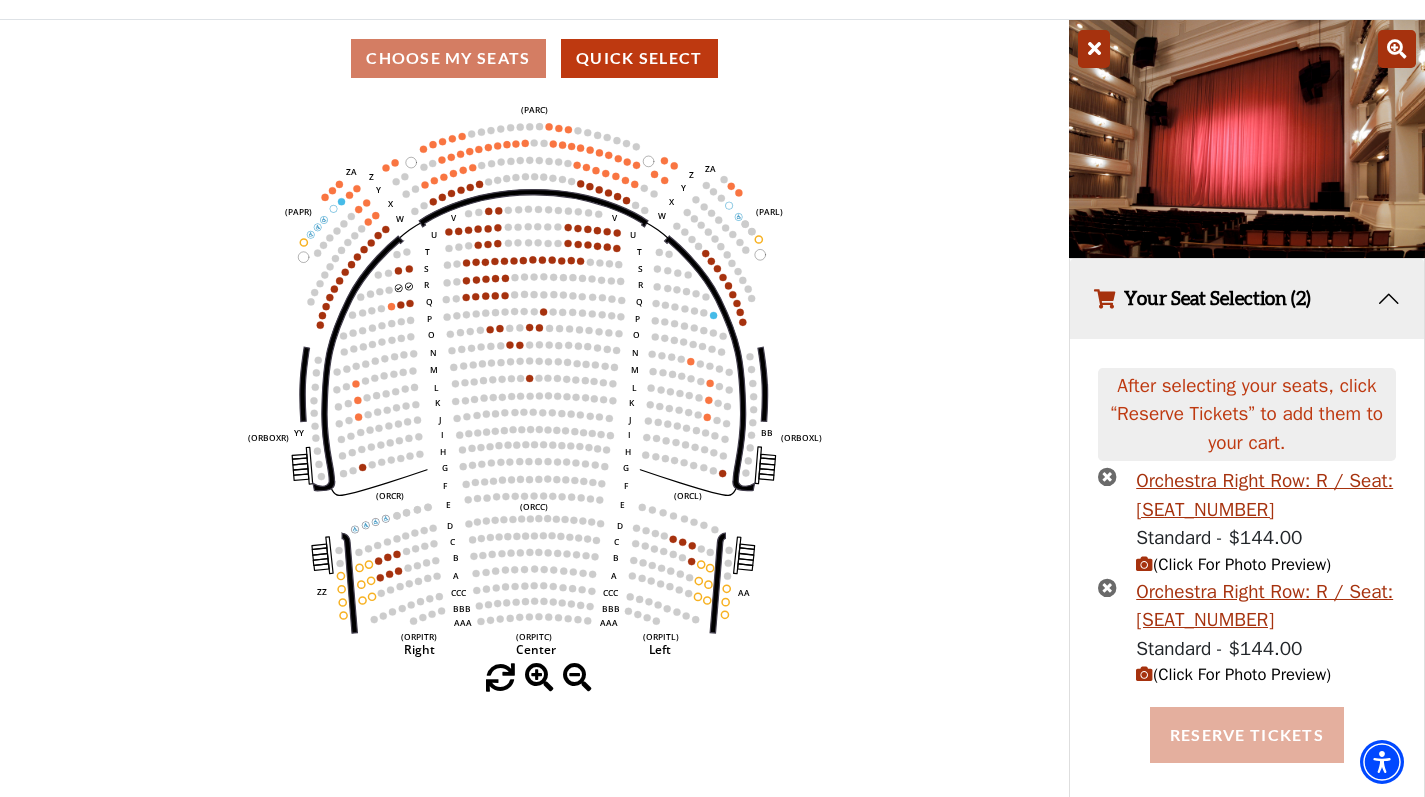 click on "Reserve Tickets" at bounding box center [1247, 735] 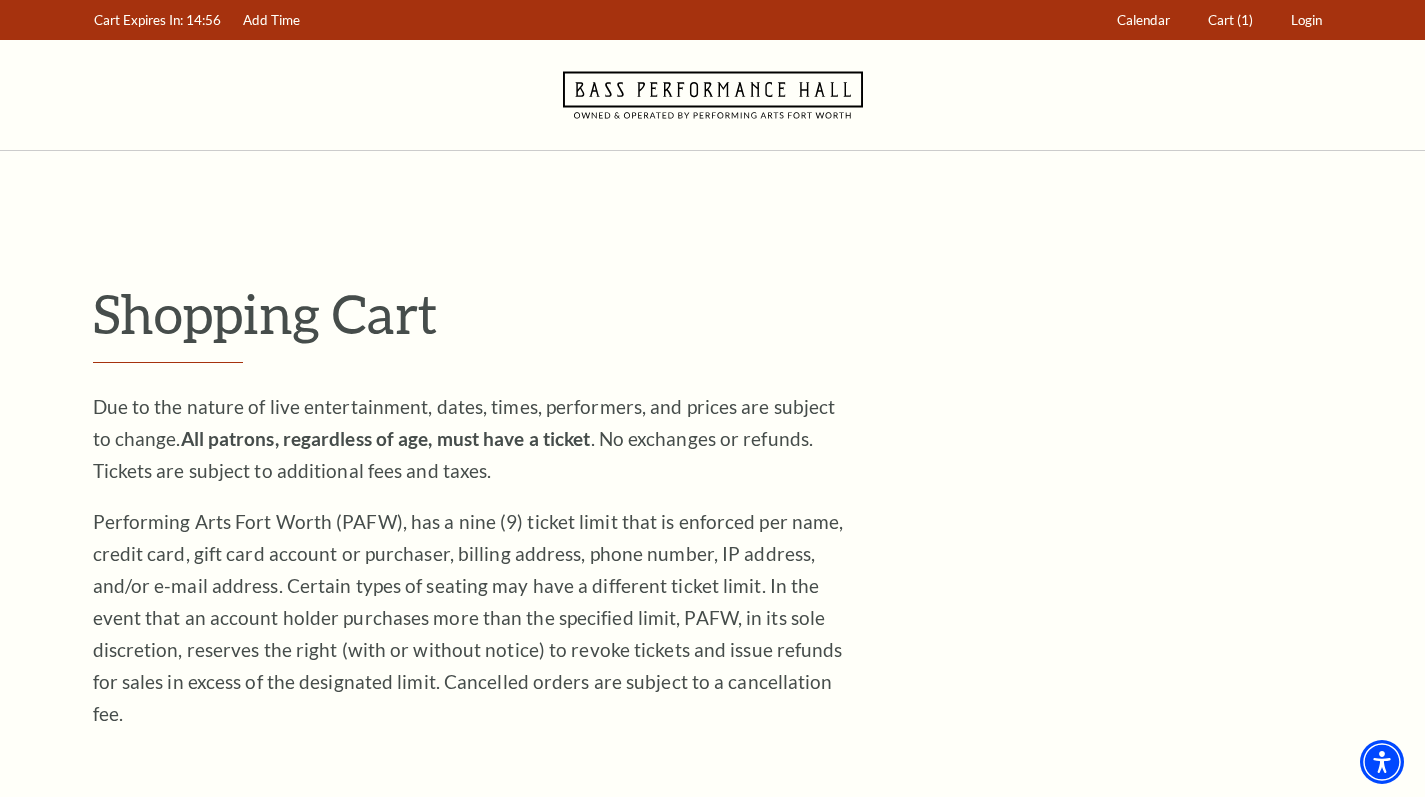 scroll, scrollTop: 0, scrollLeft: 0, axis: both 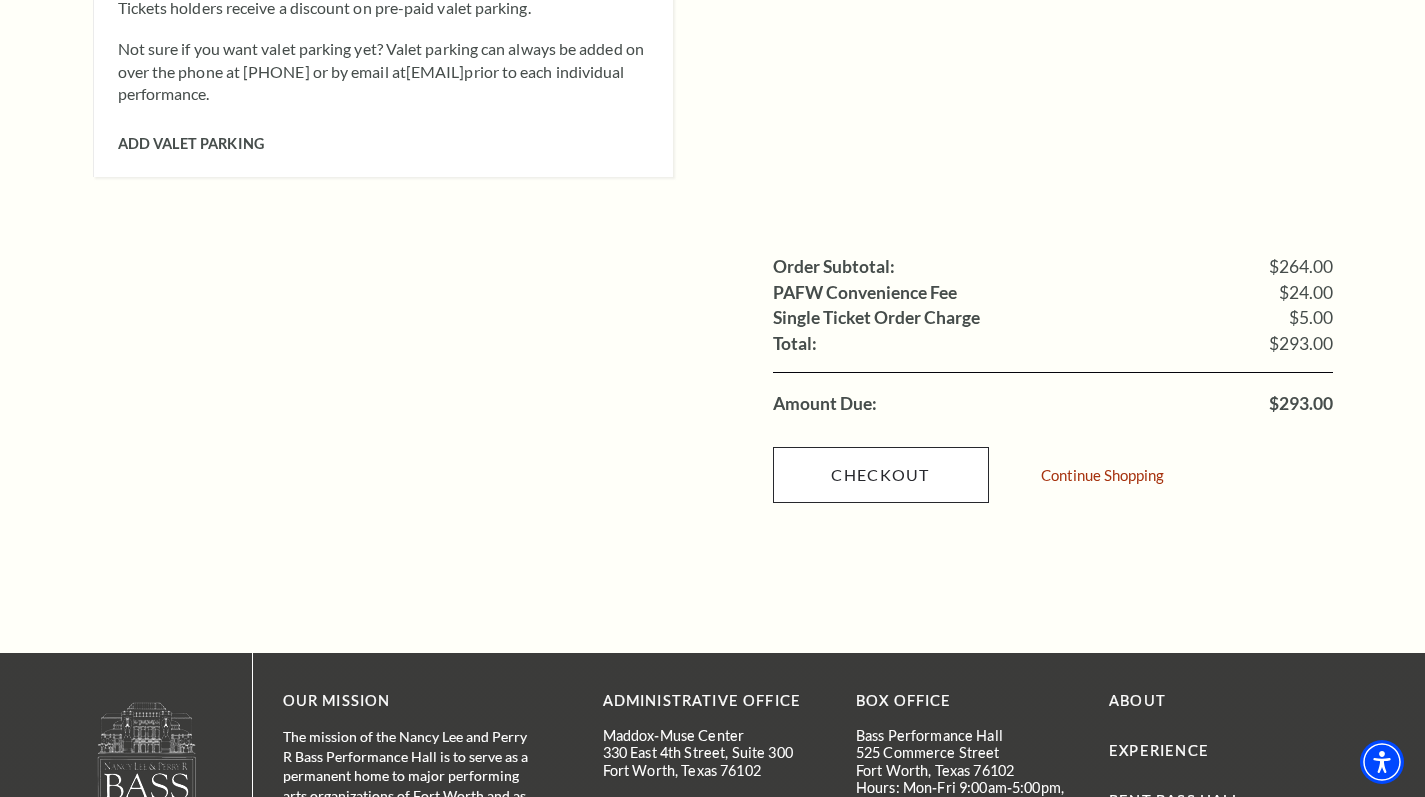 click on "Checkout" at bounding box center (881, 475) 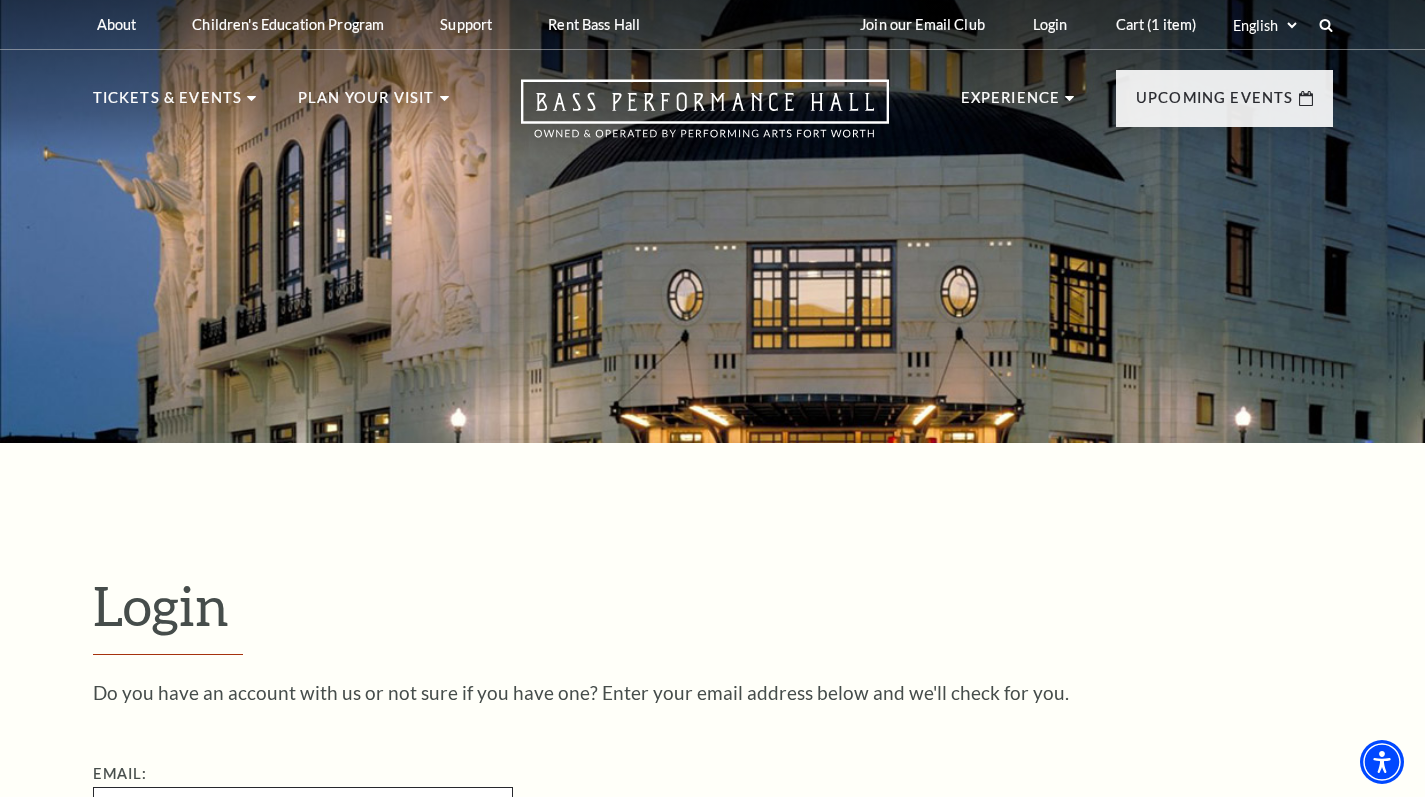 scroll, scrollTop: 572, scrollLeft: 0, axis: vertical 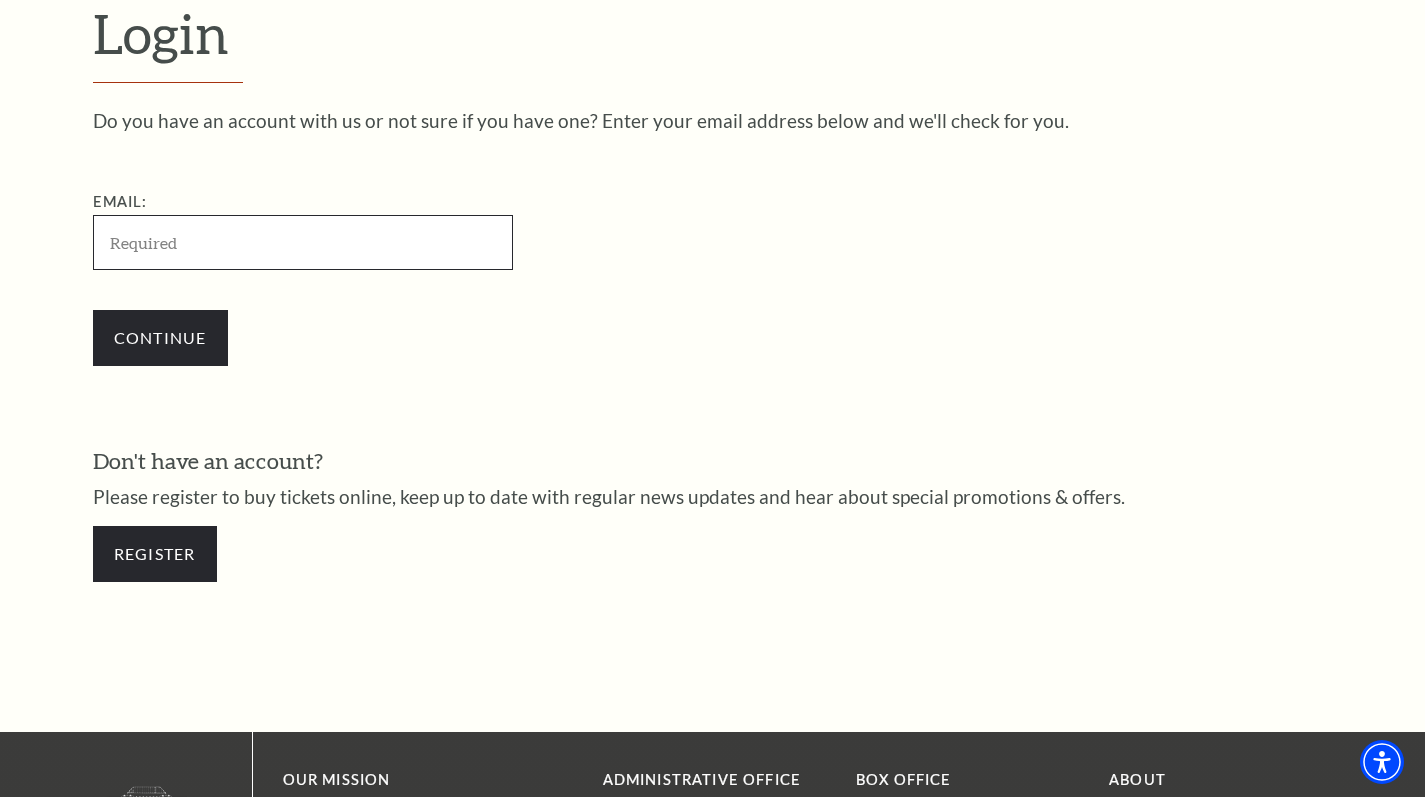 type on "s.atkinson@acumenec.com" 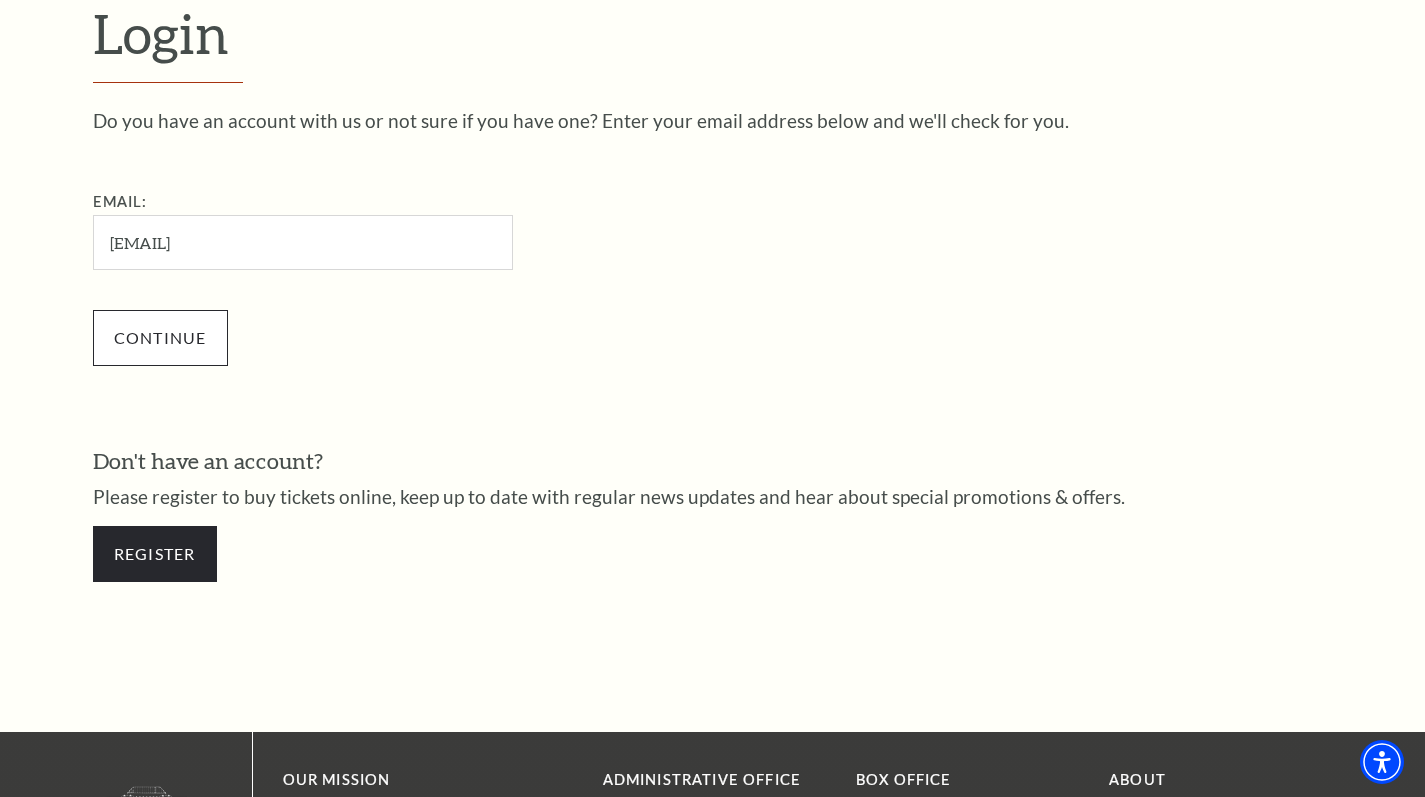 click on "Continue" at bounding box center (160, 338) 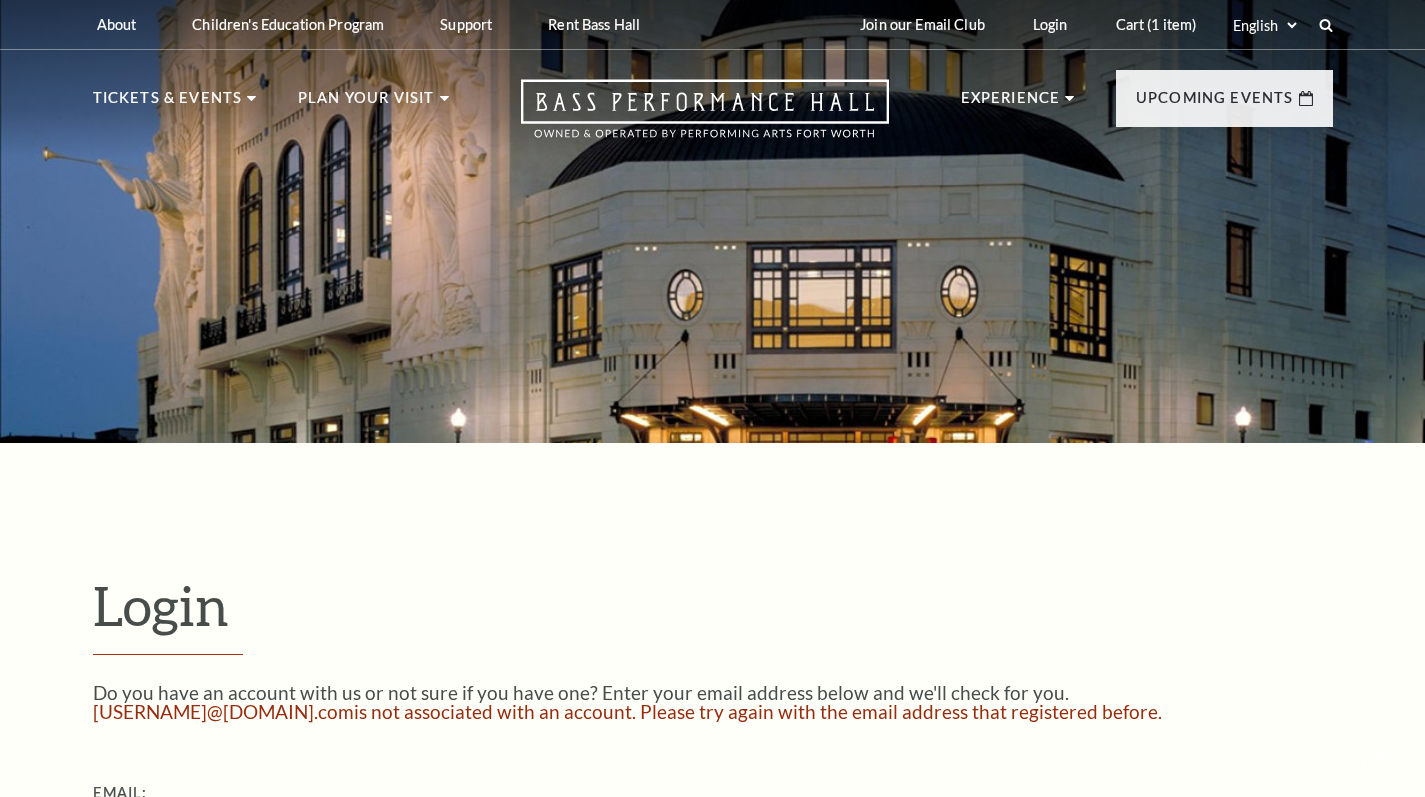 scroll, scrollTop: 433, scrollLeft: 0, axis: vertical 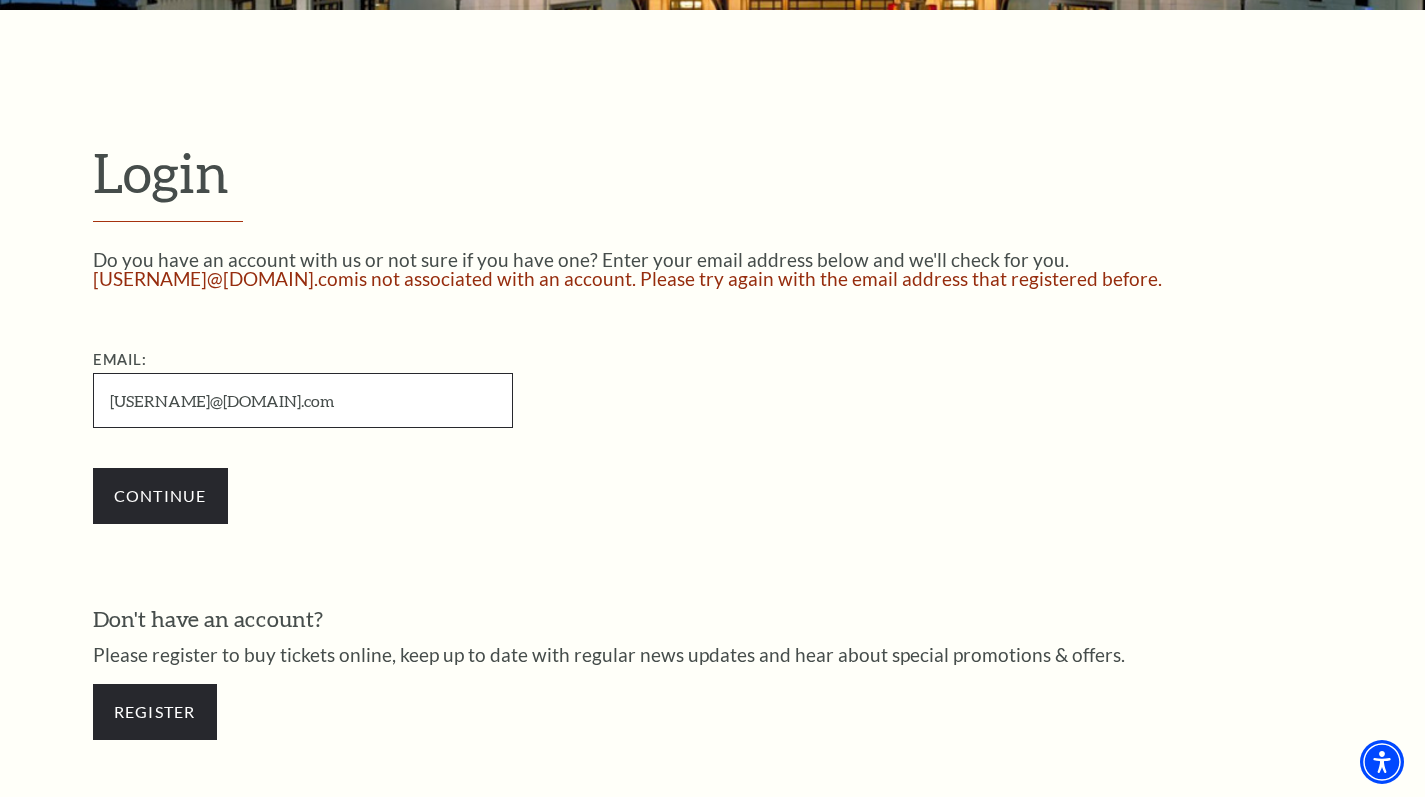 click on "s.atkinson@acumenec.com" at bounding box center [303, 400] 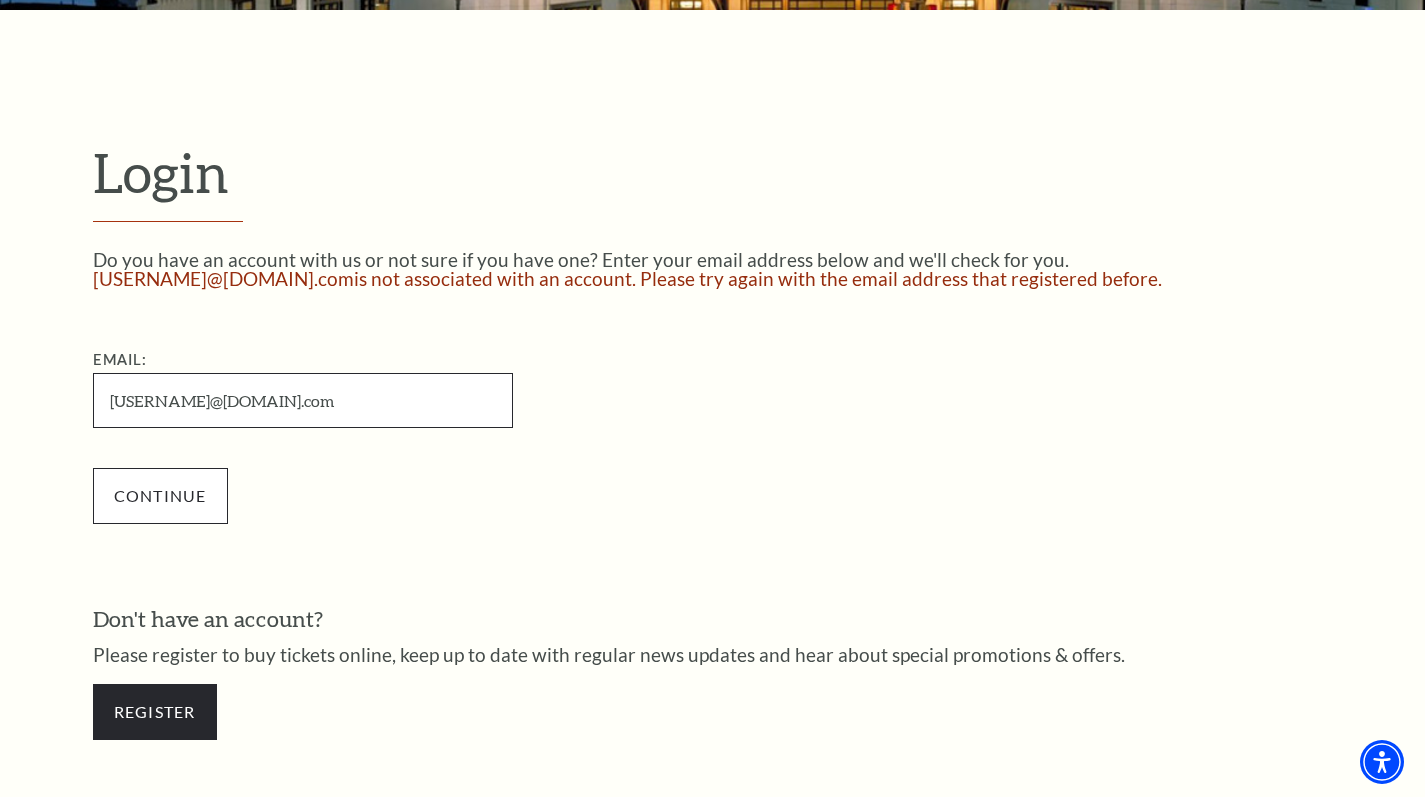 type on "[EMAIL]" 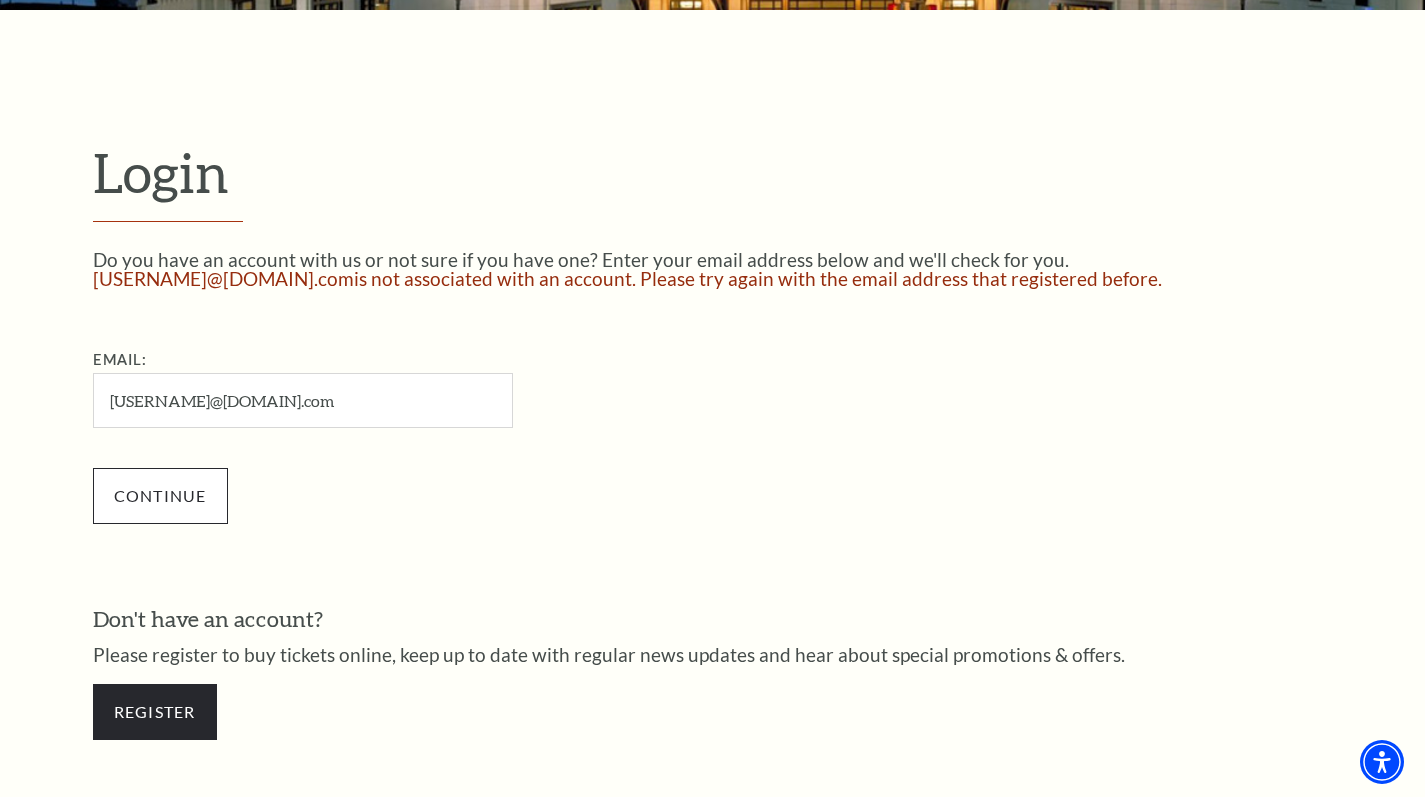 click on "Continue" at bounding box center [160, 496] 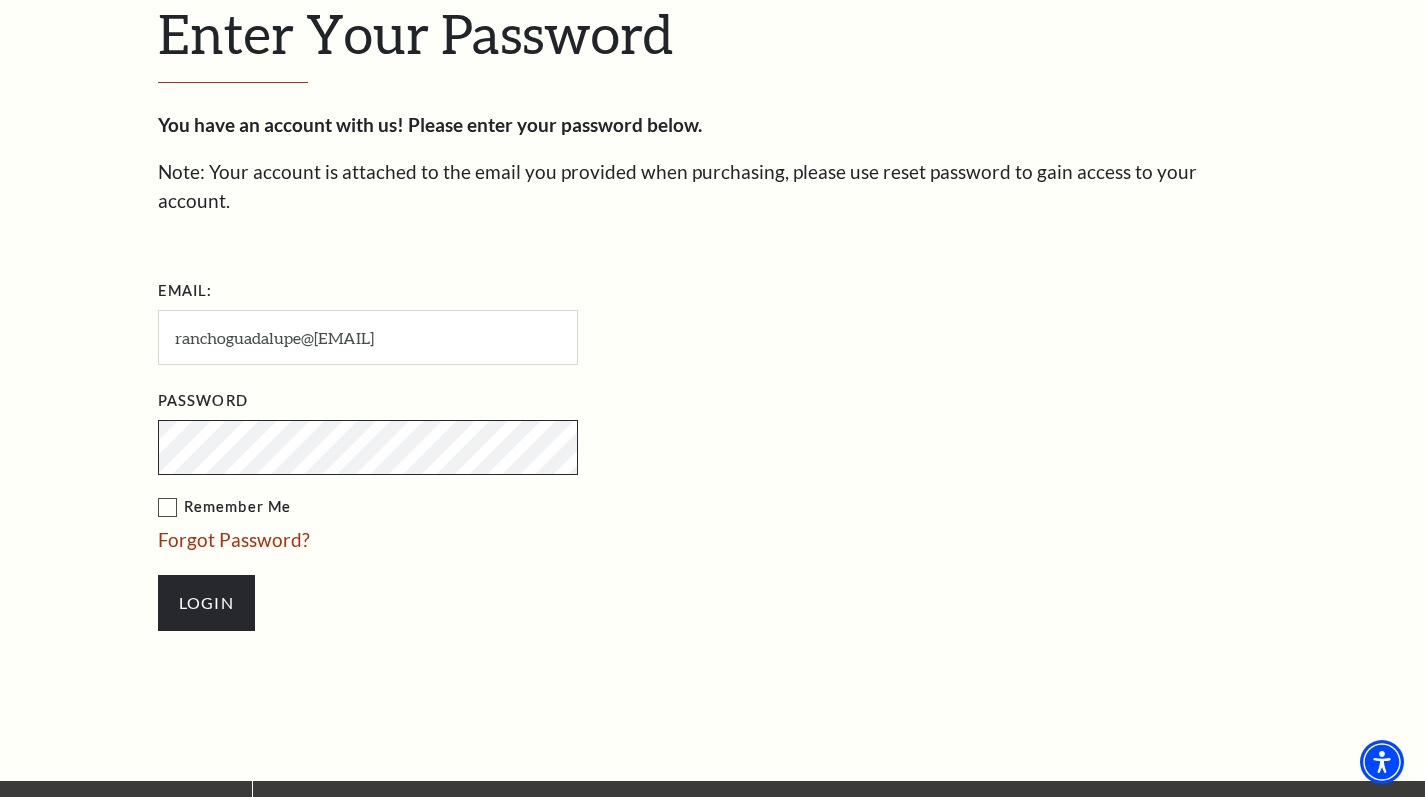 scroll, scrollTop: 591, scrollLeft: 0, axis: vertical 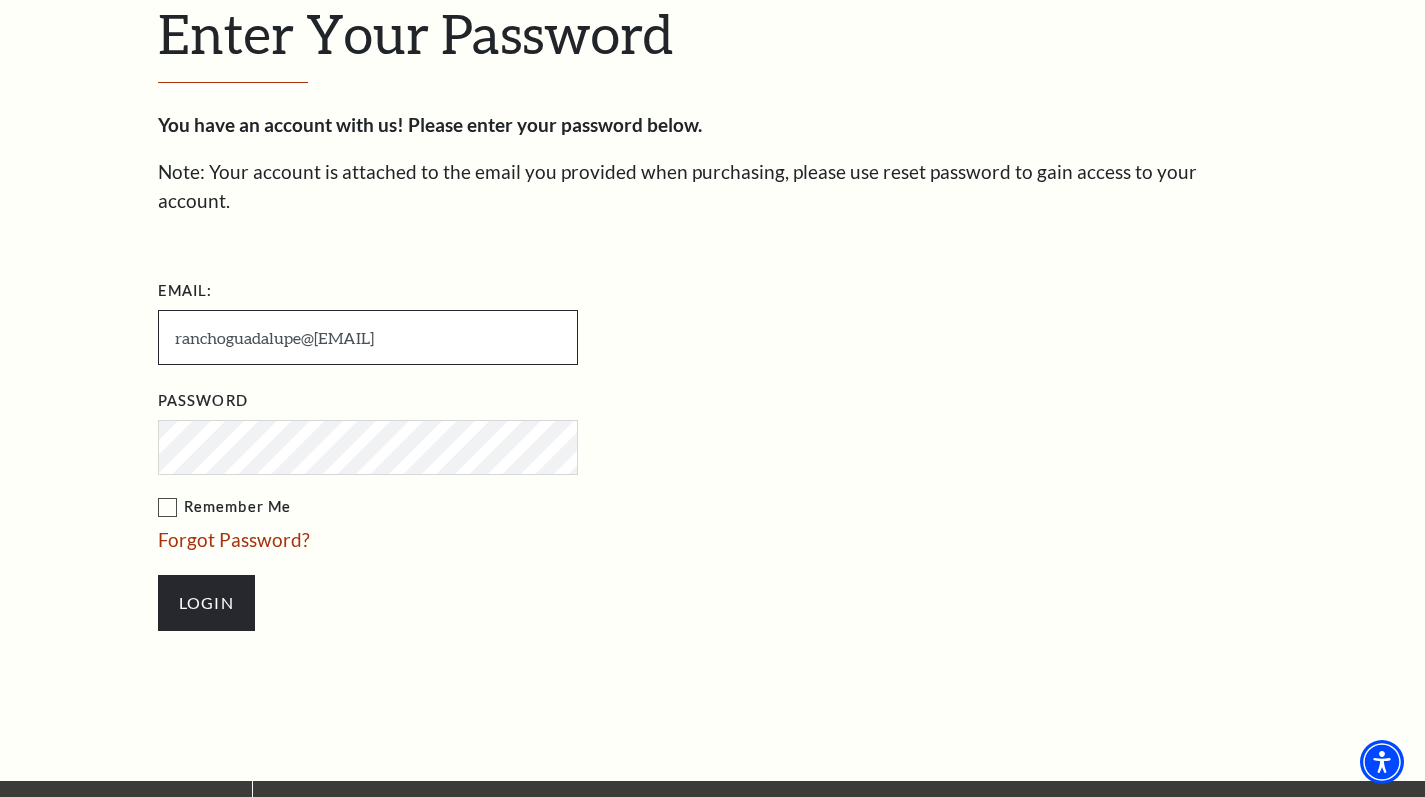 click on "ranchoguadalupe@gmx.com" at bounding box center [368, 337] 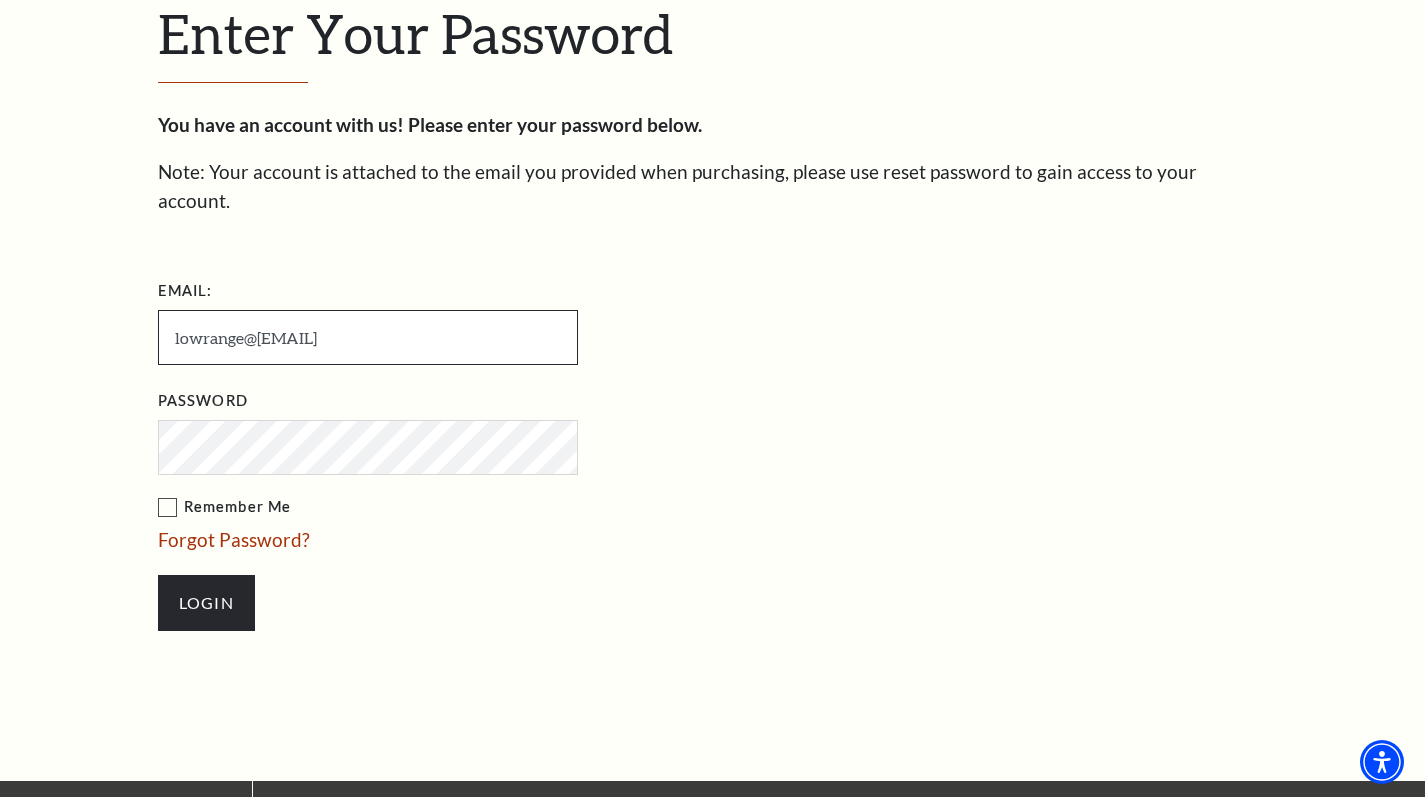 click on "[EMAIL]" at bounding box center (368, 337) 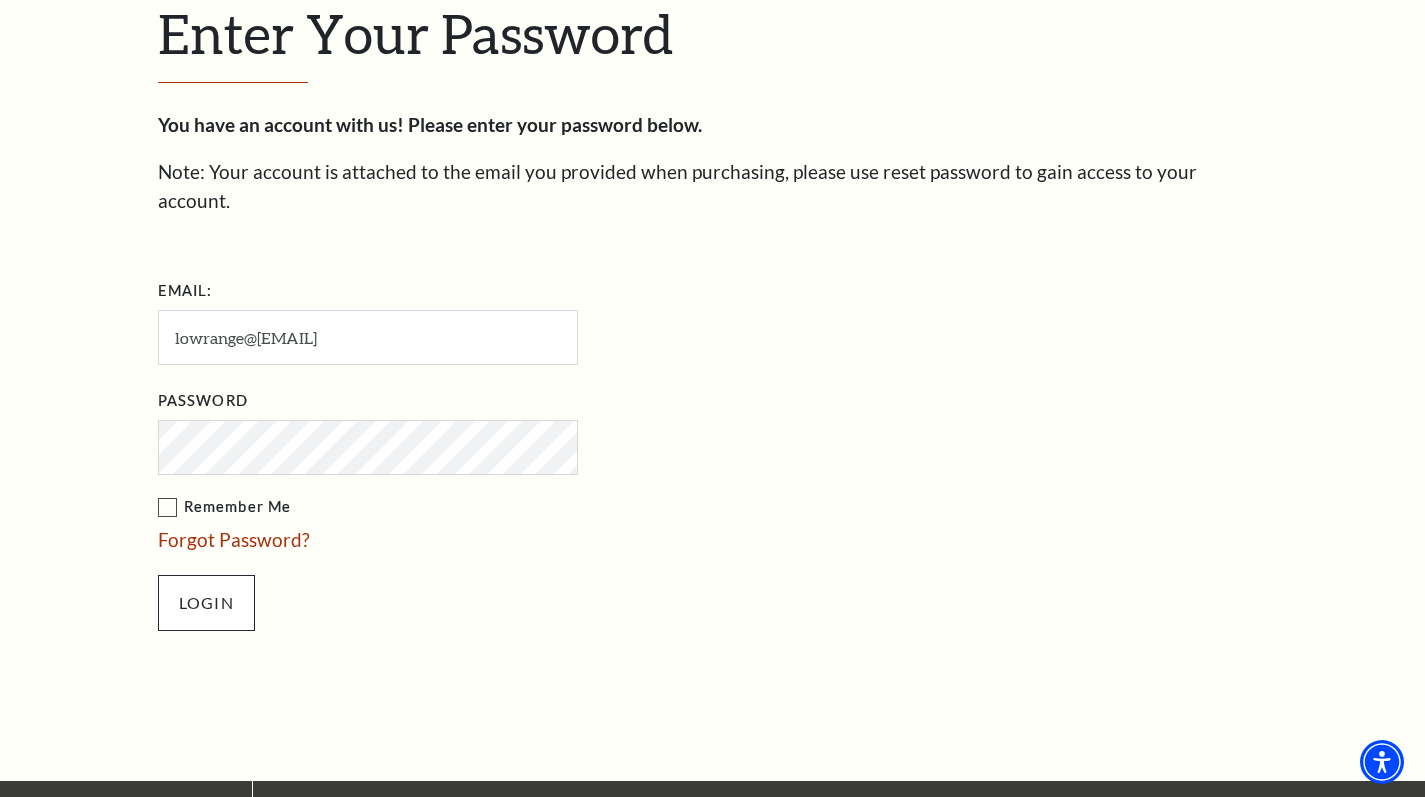 click on "Login" at bounding box center [206, 603] 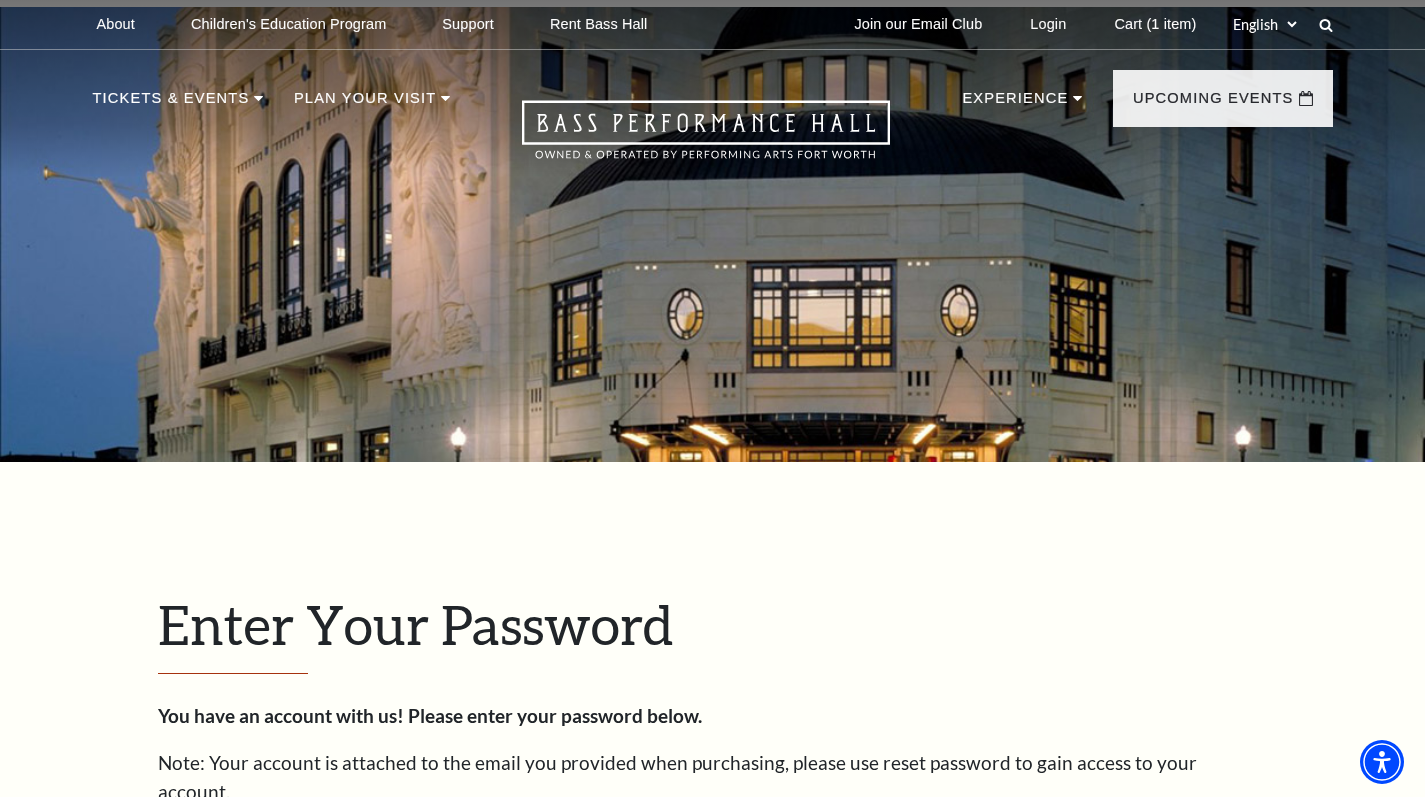 scroll, scrollTop: 635, scrollLeft: 0, axis: vertical 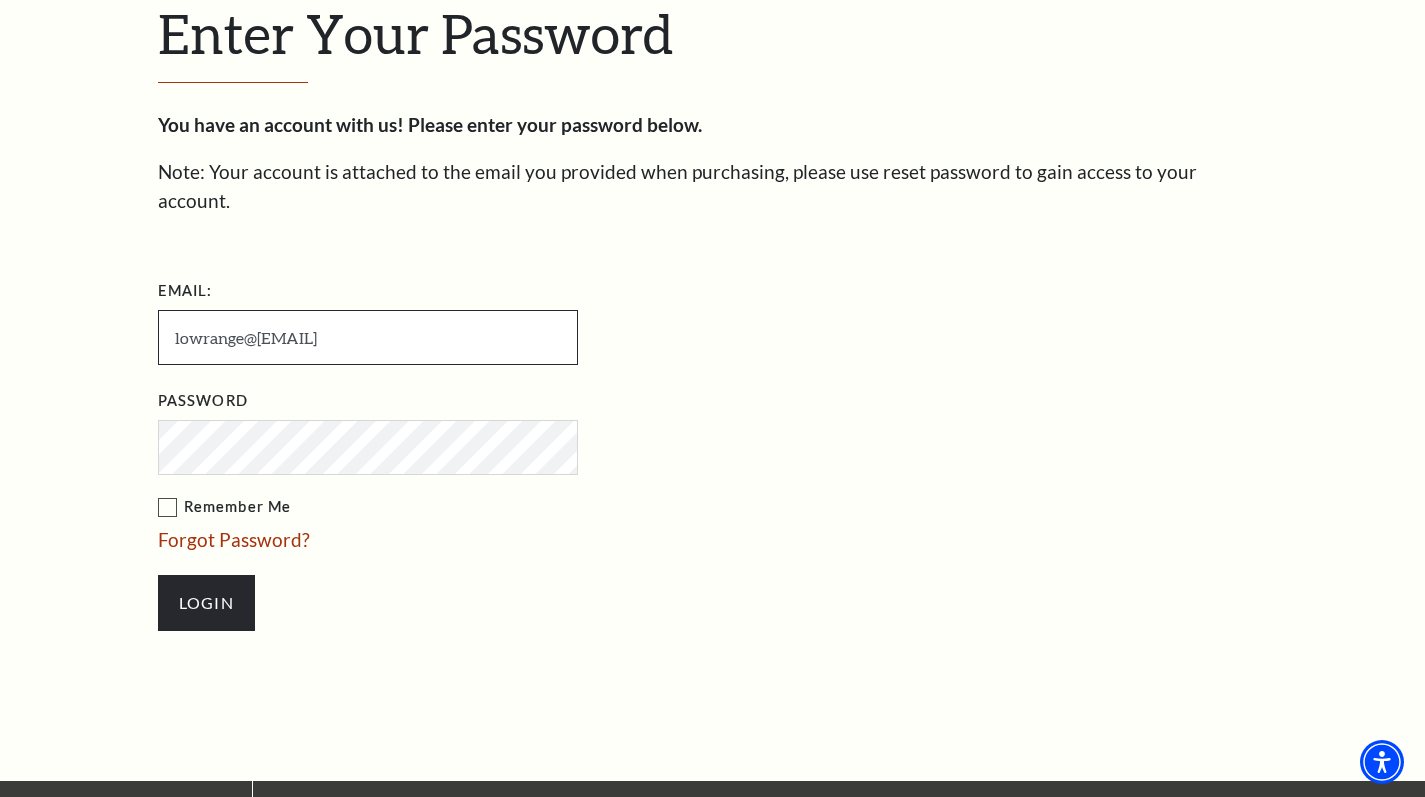 click on "lowrange@gmx.com" at bounding box center (368, 337) 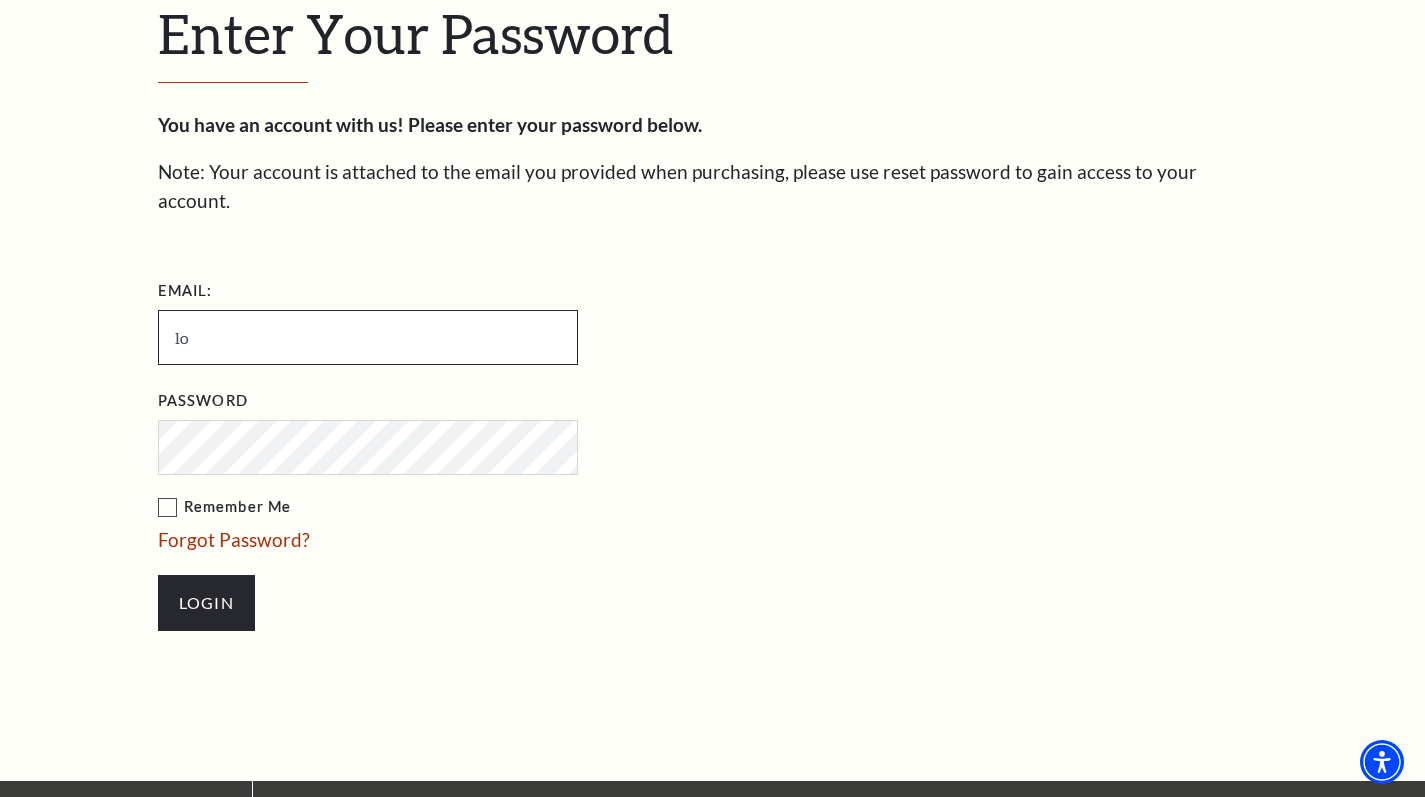 type on "l" 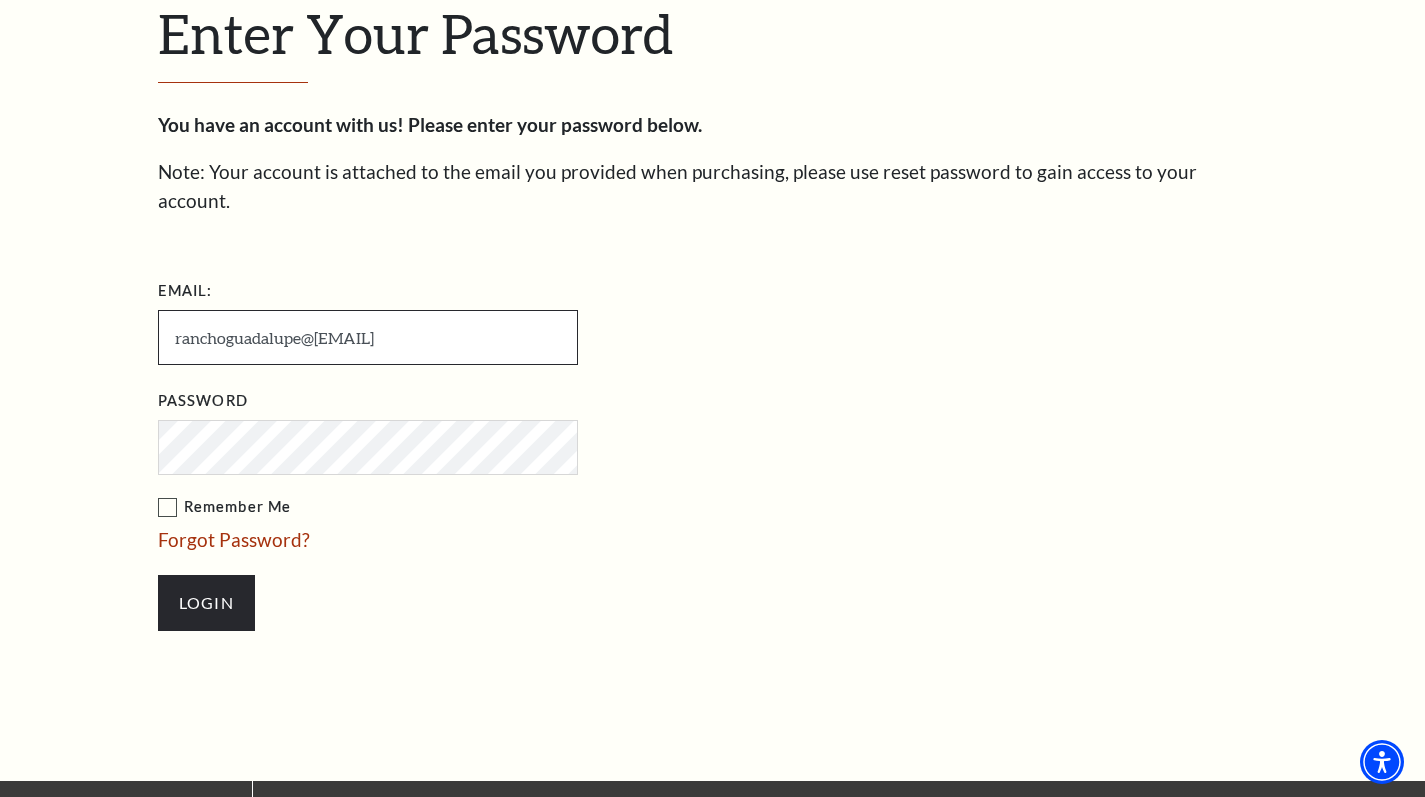 type on "ranchoguadalupe@gmx.com" 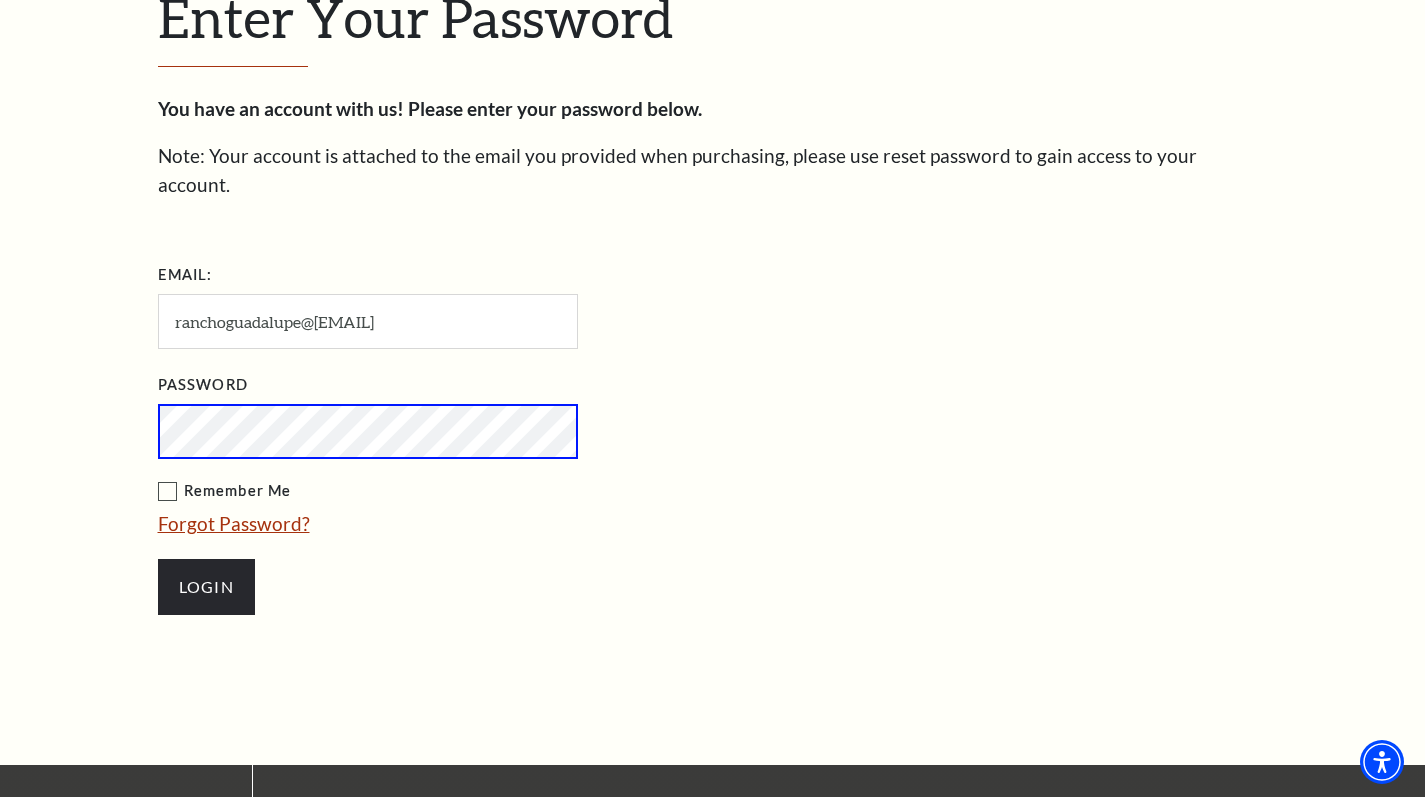 click on "Forgot Password?" at bounding box center [234, 523] 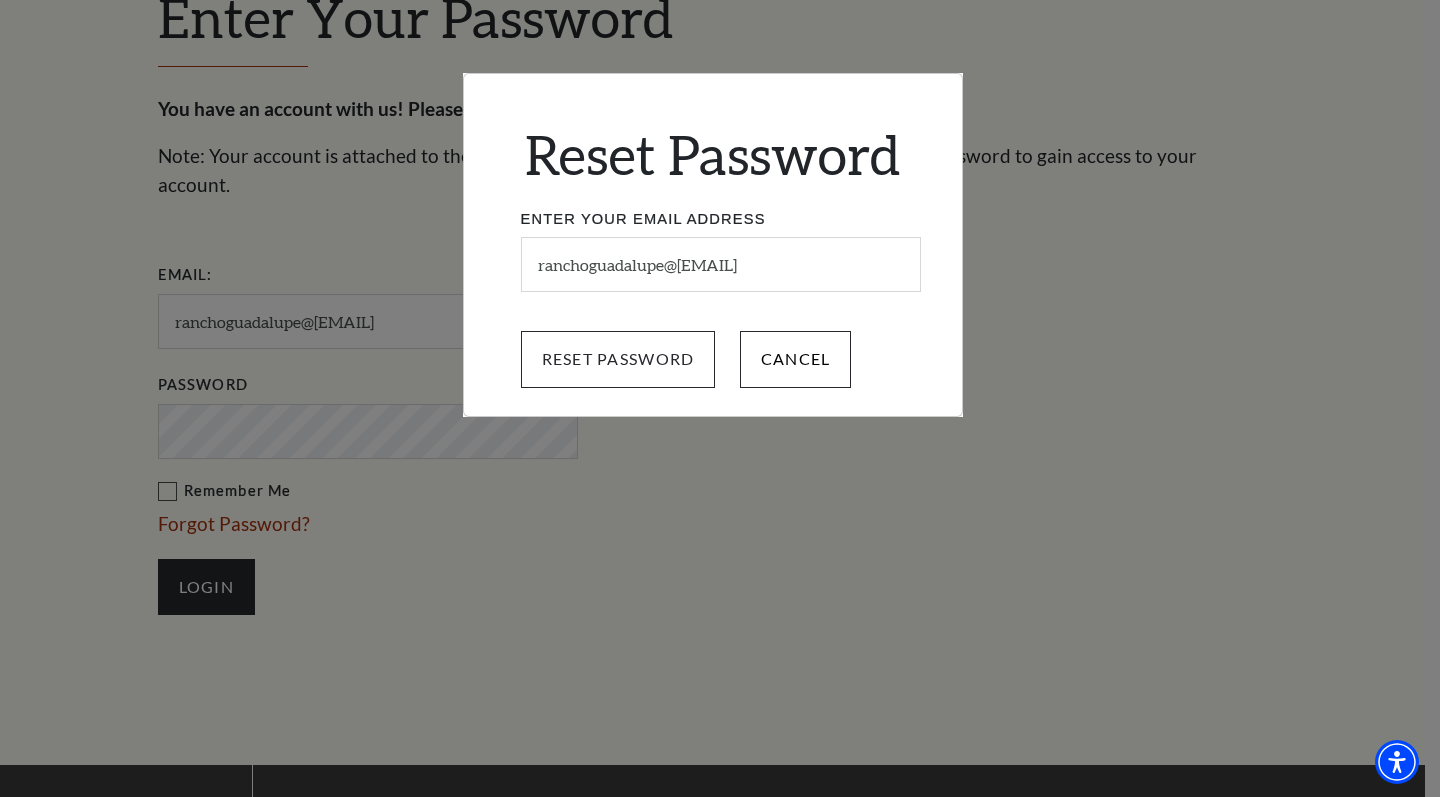 click on "Reset Password" at bounding box center (618, 359) 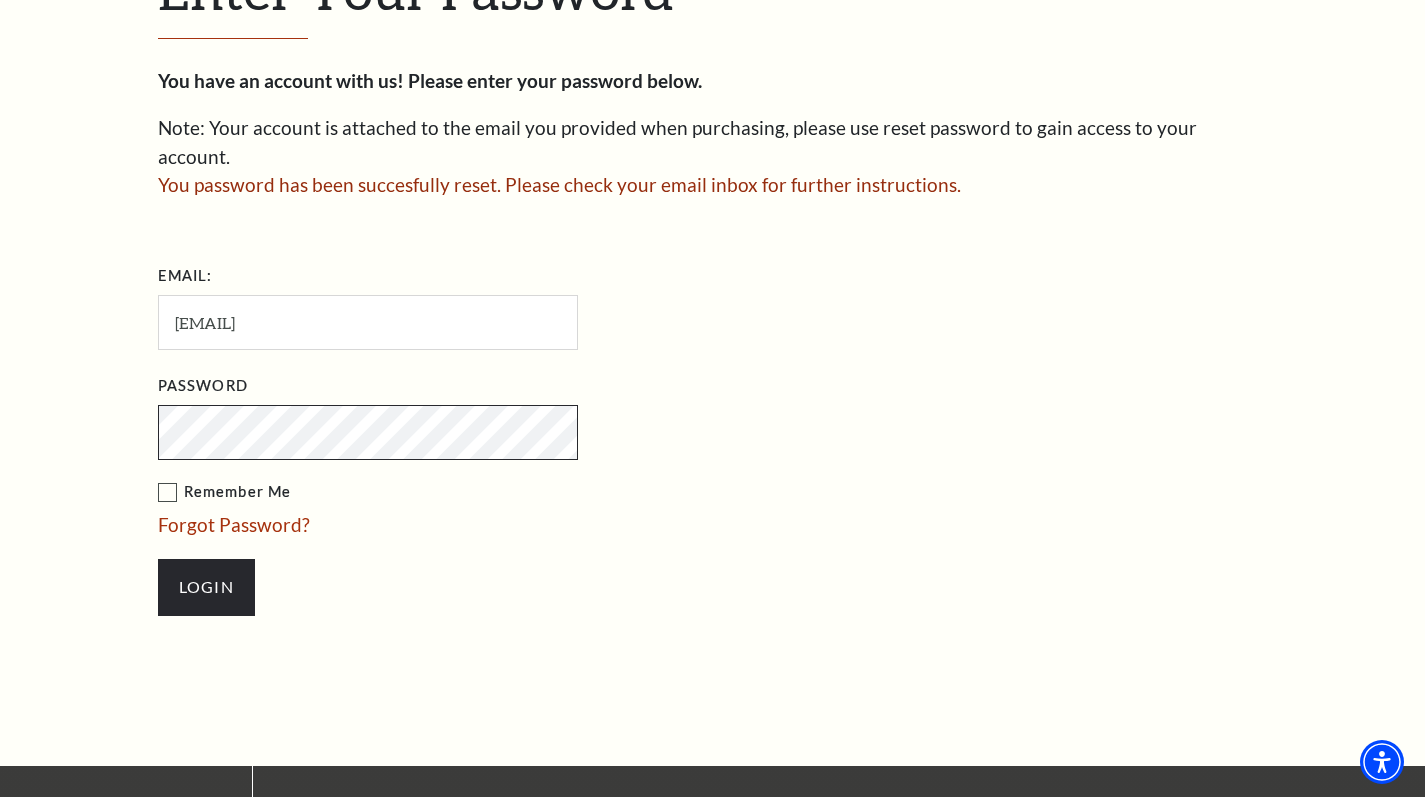 scroll, scrollTop: 0, scrollLeft: 0, axis: both 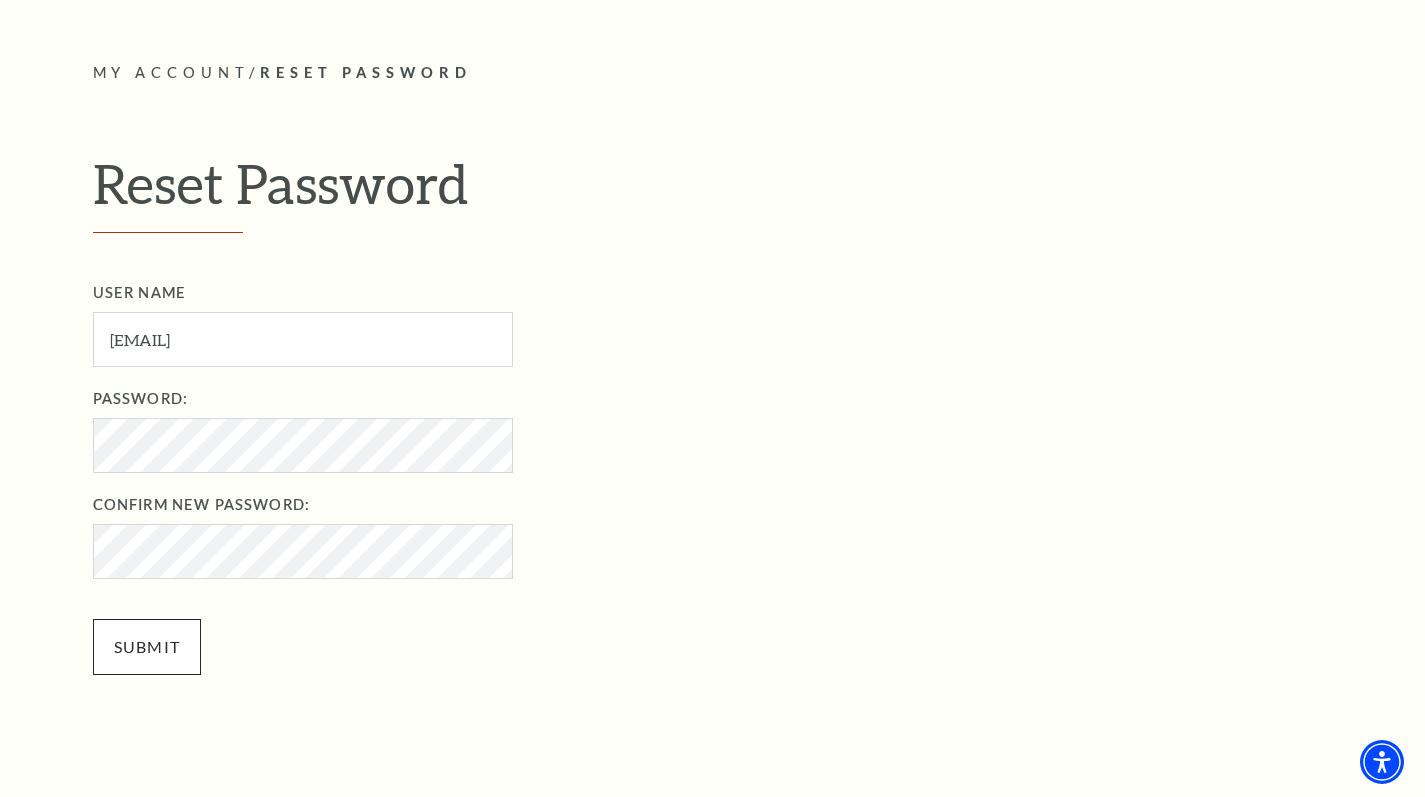 click on "Submit" at bounding box center [147, 647] 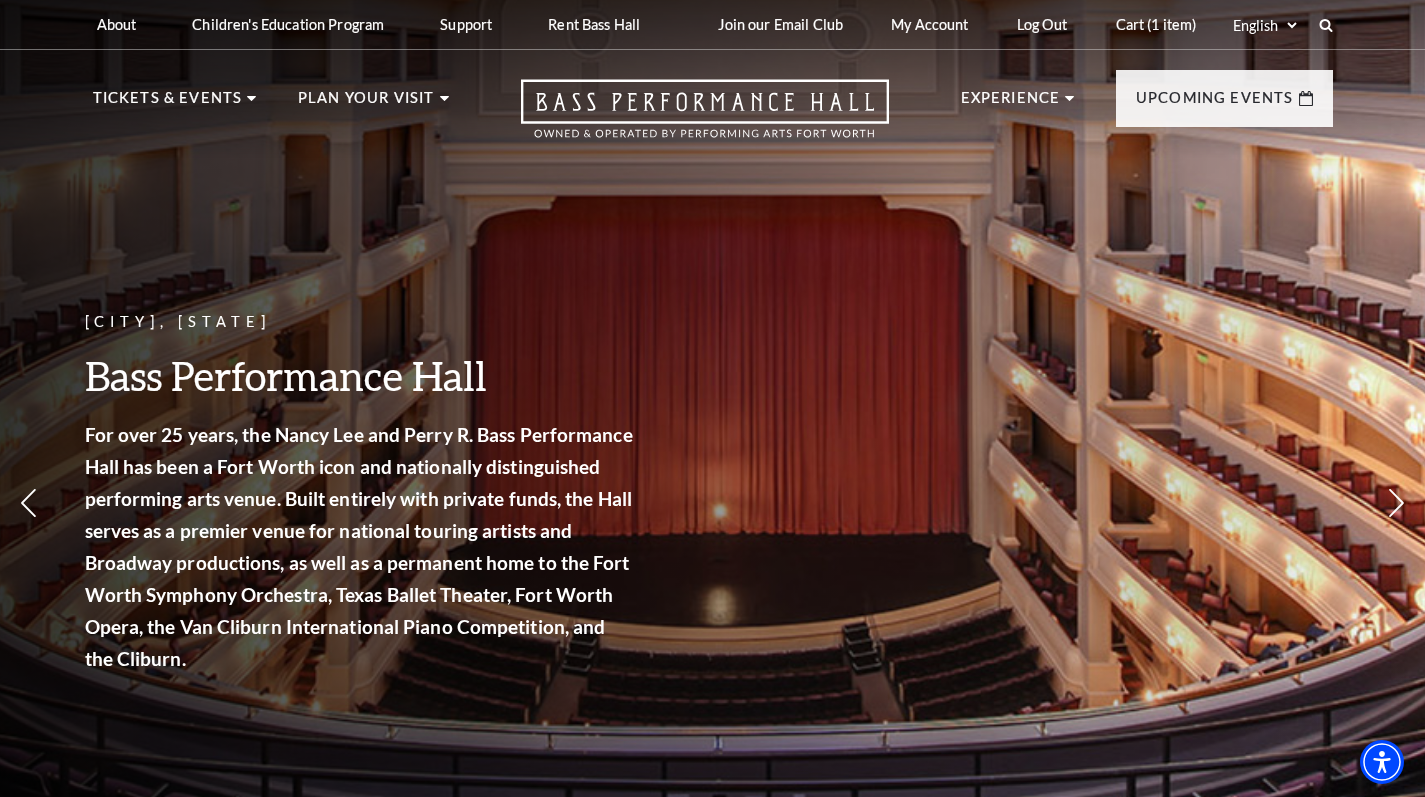 scroll, scrollTop: 0, scrollLeft: 0, axis: both 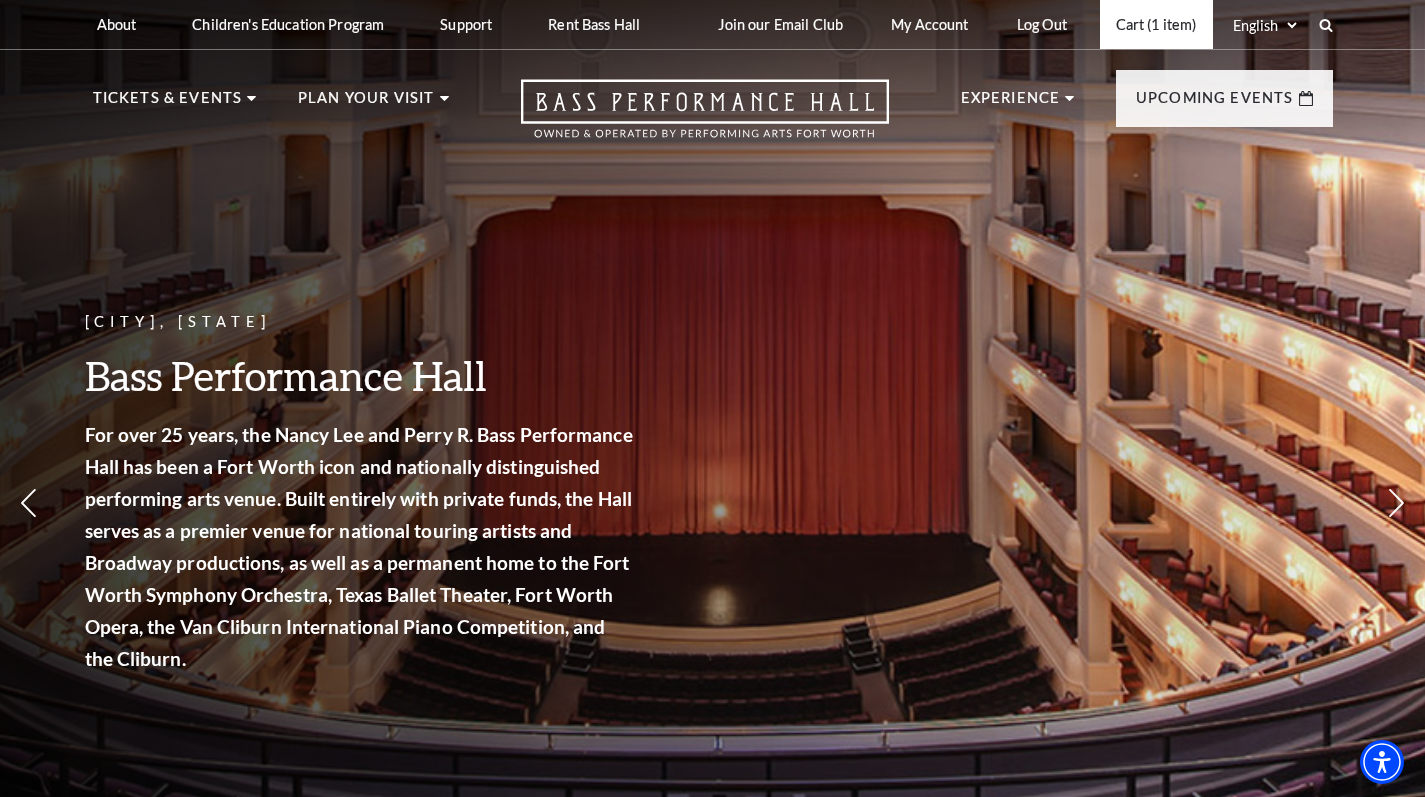 click on "Cart (1 item)" at bounding box center [1156, 24] 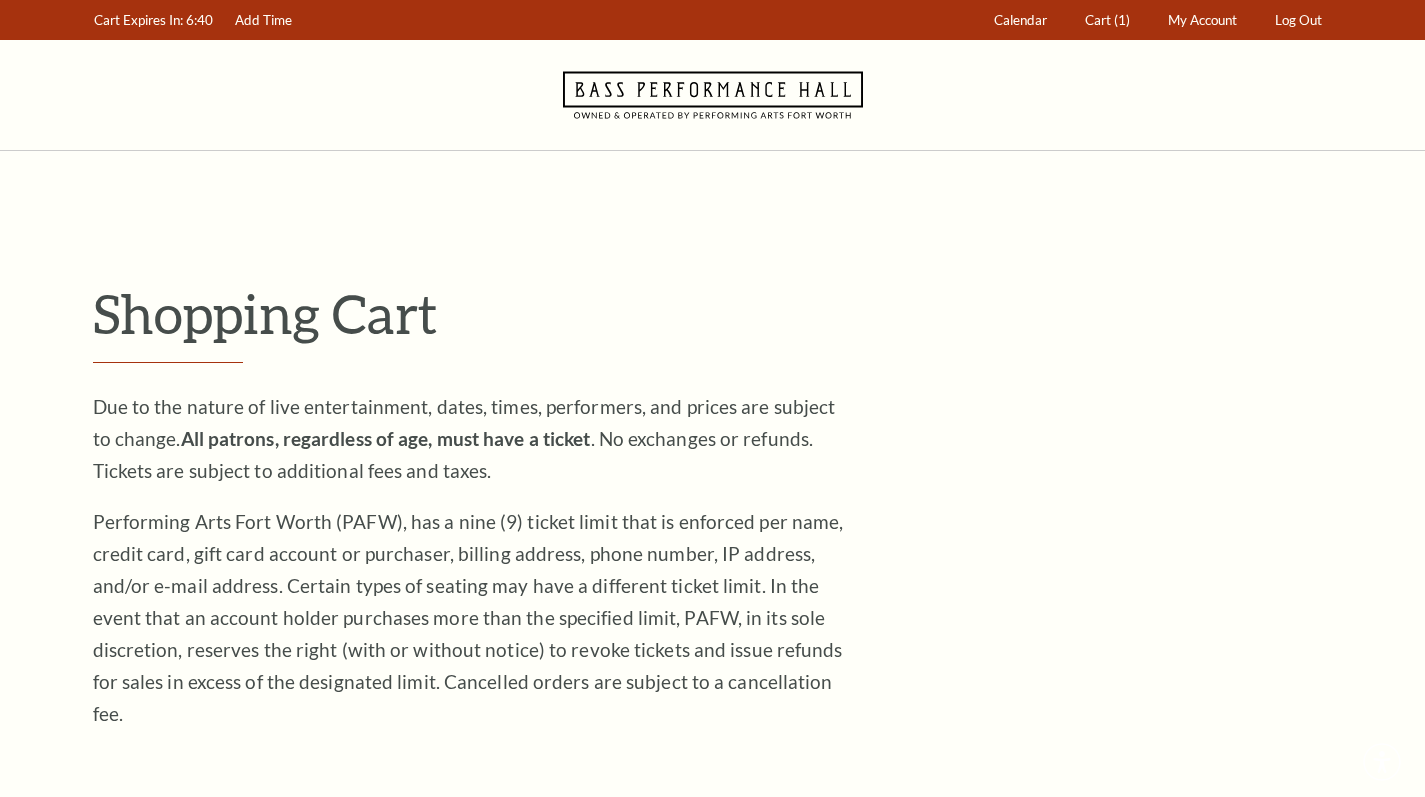 scroll, scrollTop: 0, scrollLeft: 0, axis: both 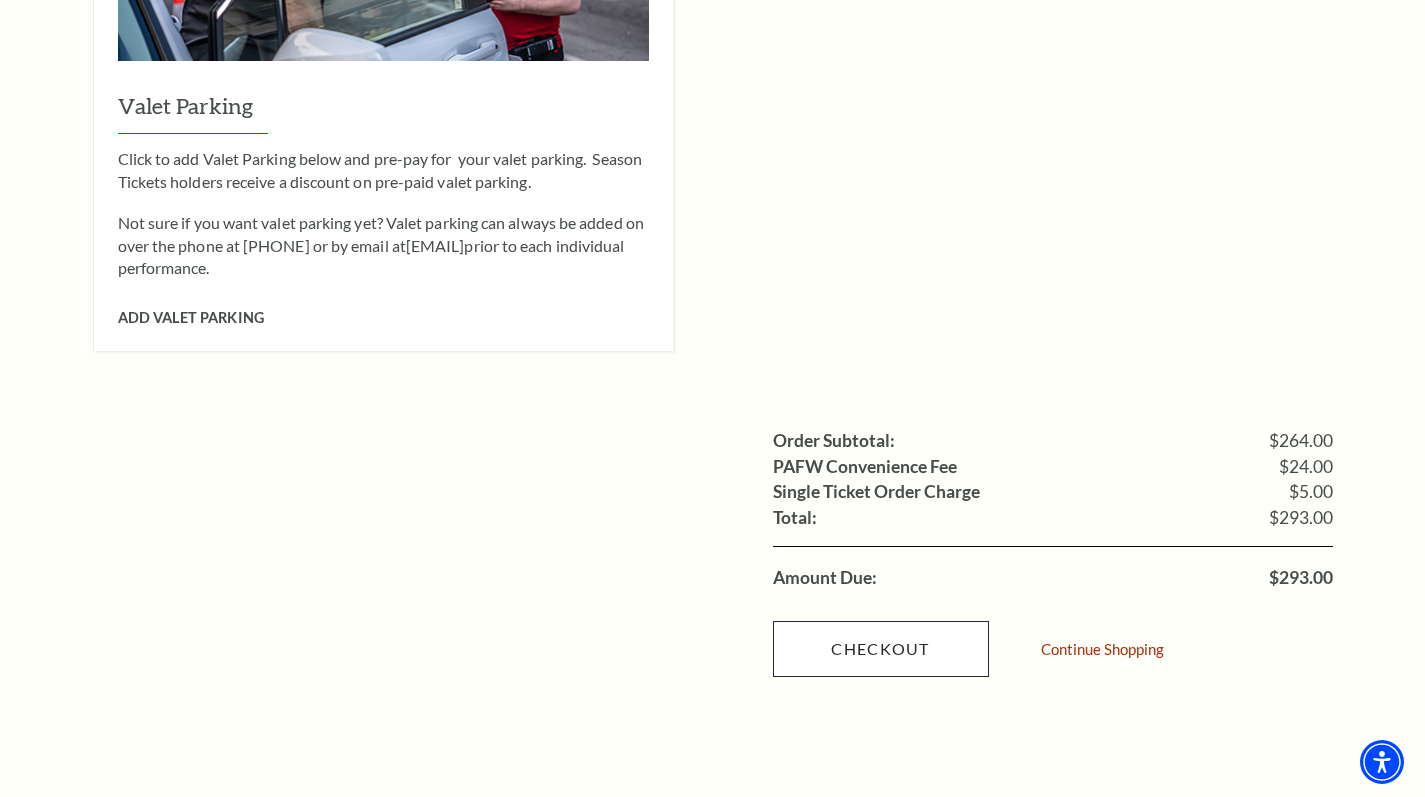 click on "Checkout" at bounding box center (881, 649) 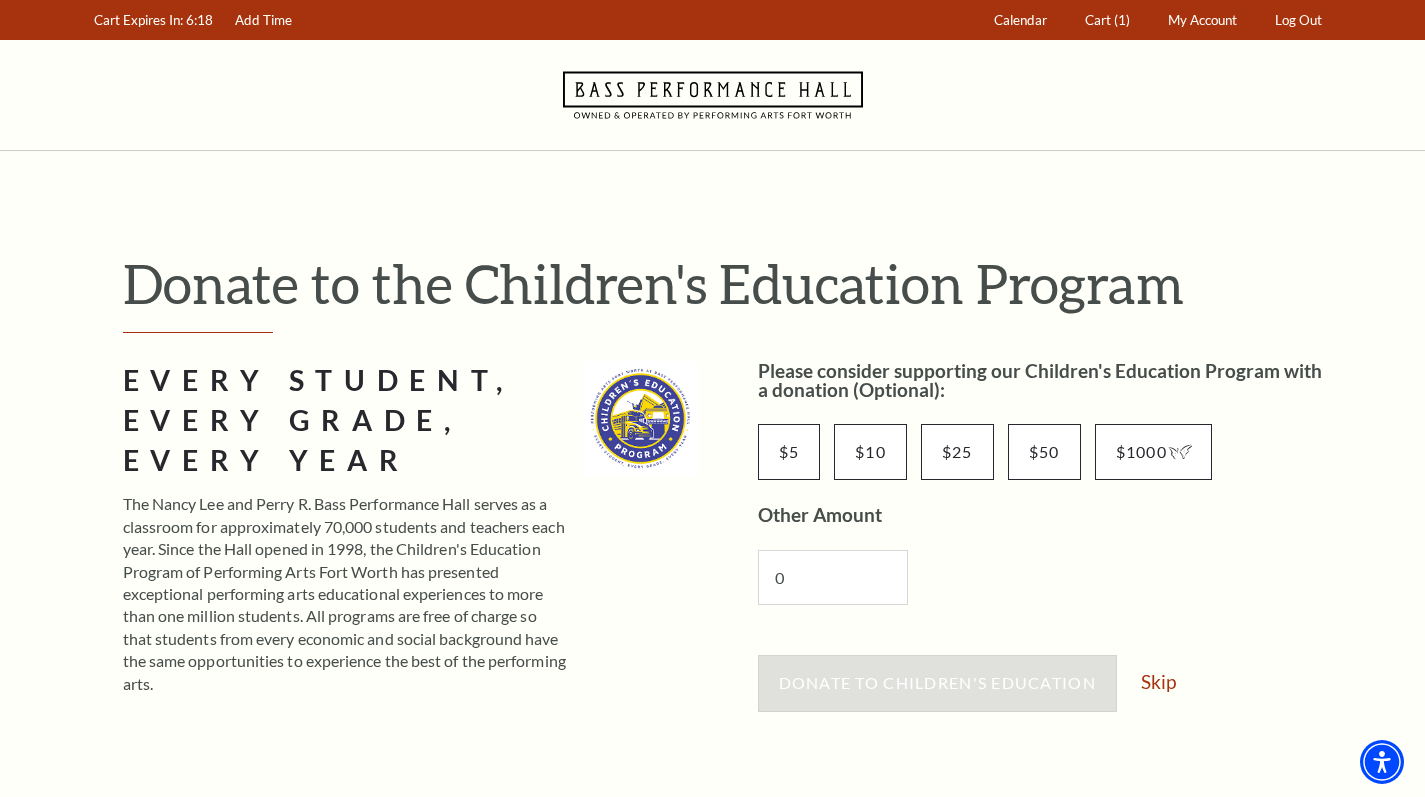 scroll, scrollTop: 0, scrollLeft: 0, axis: both 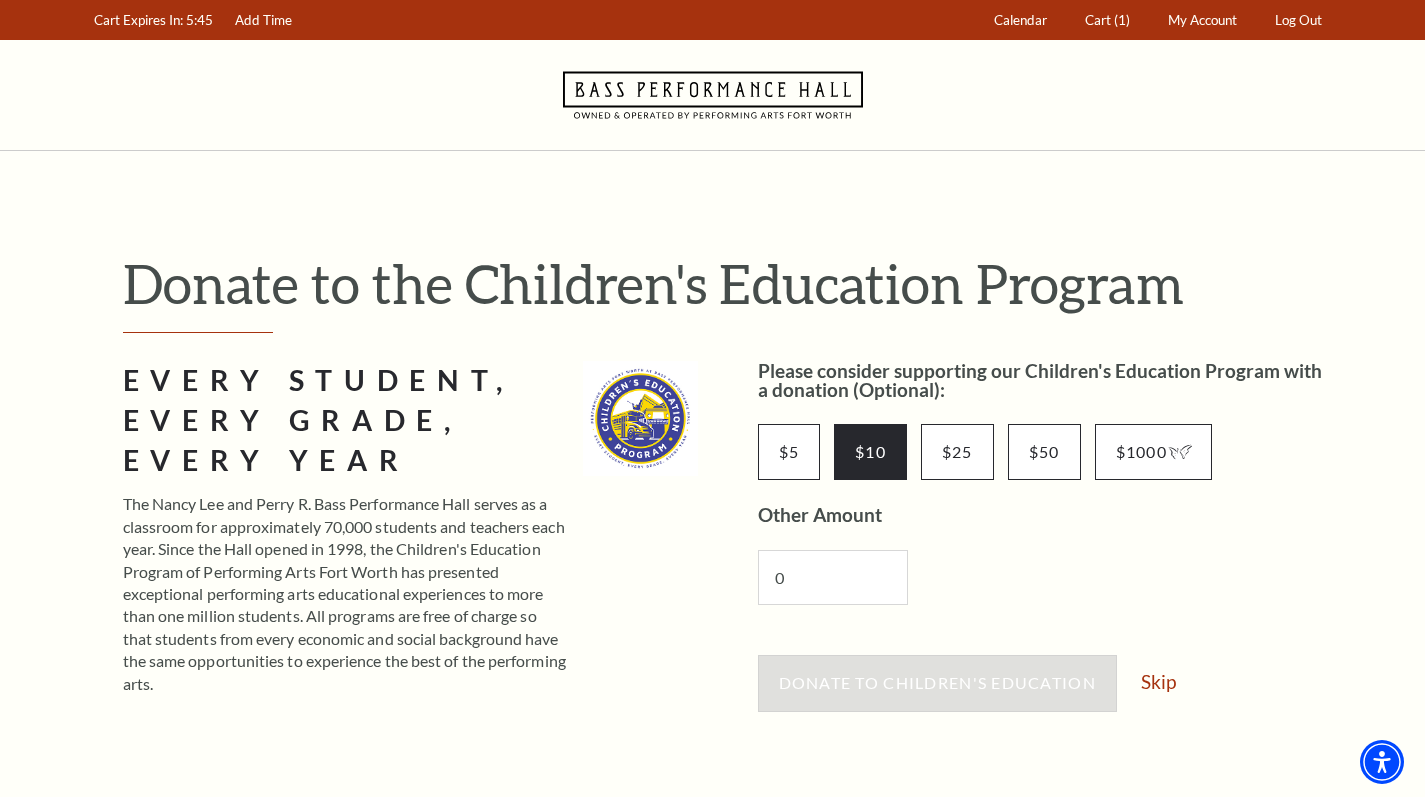 click on "$10" at bounding box center (870, 452) 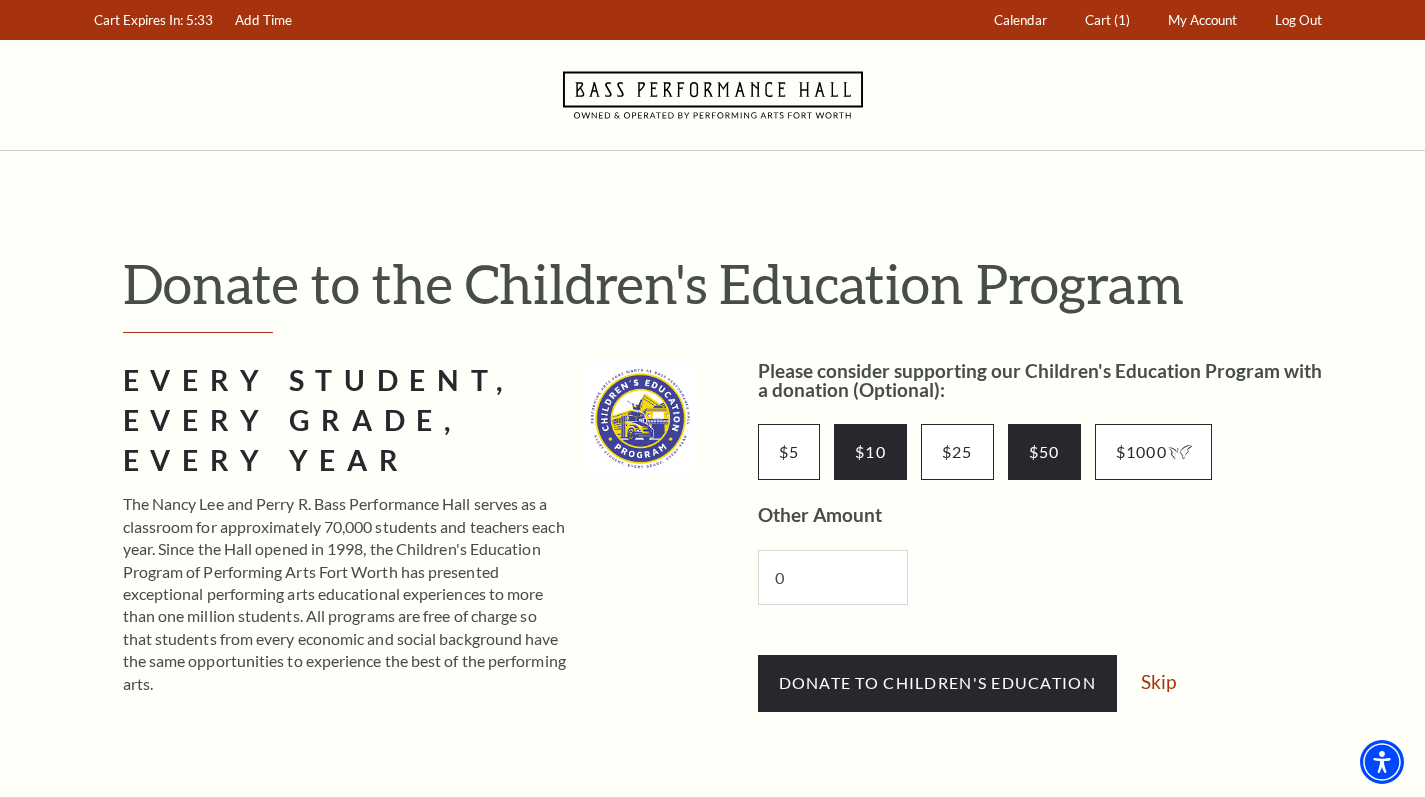 click on "$50" at bounding box center (1044, 452) 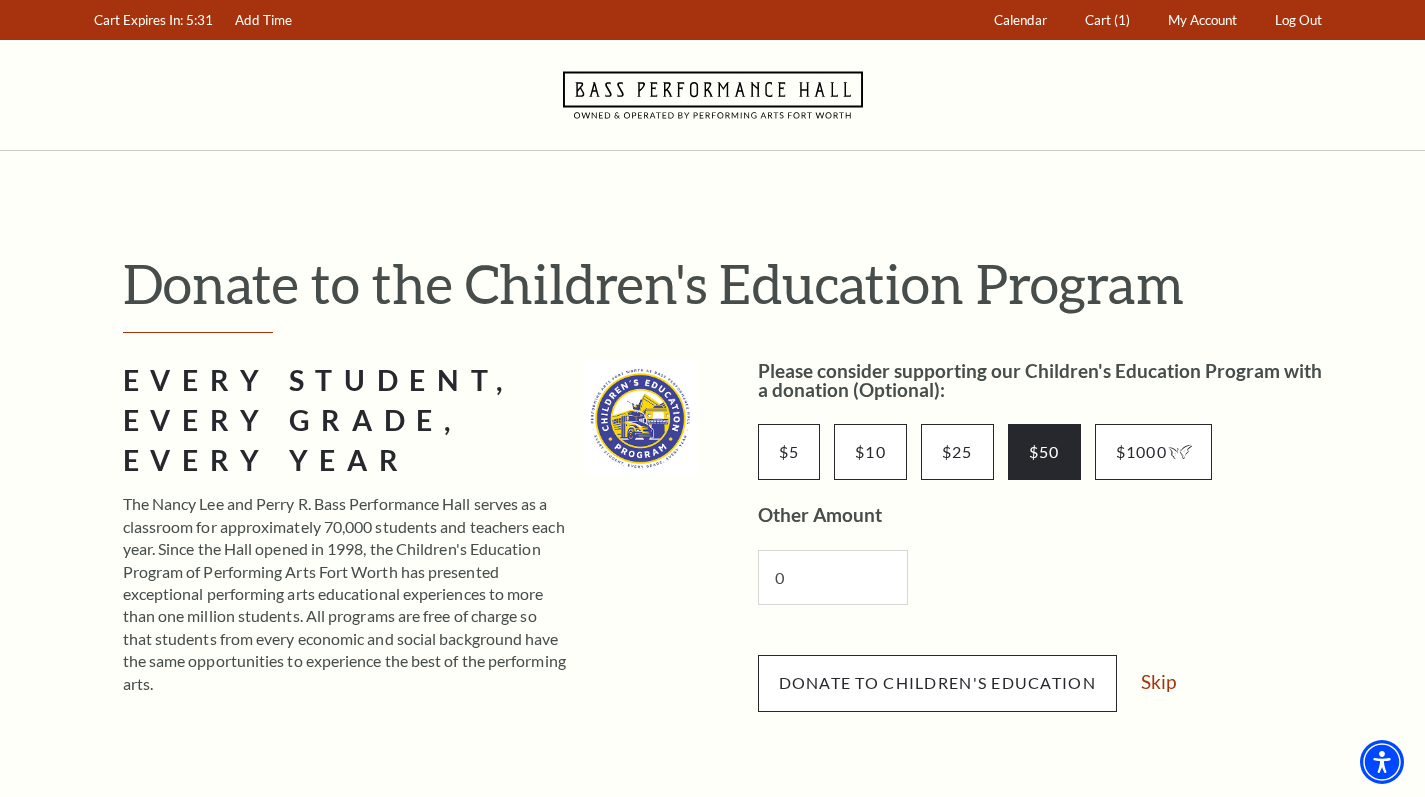click on "Donate to Children's Education" at bounding box center [937, 682] 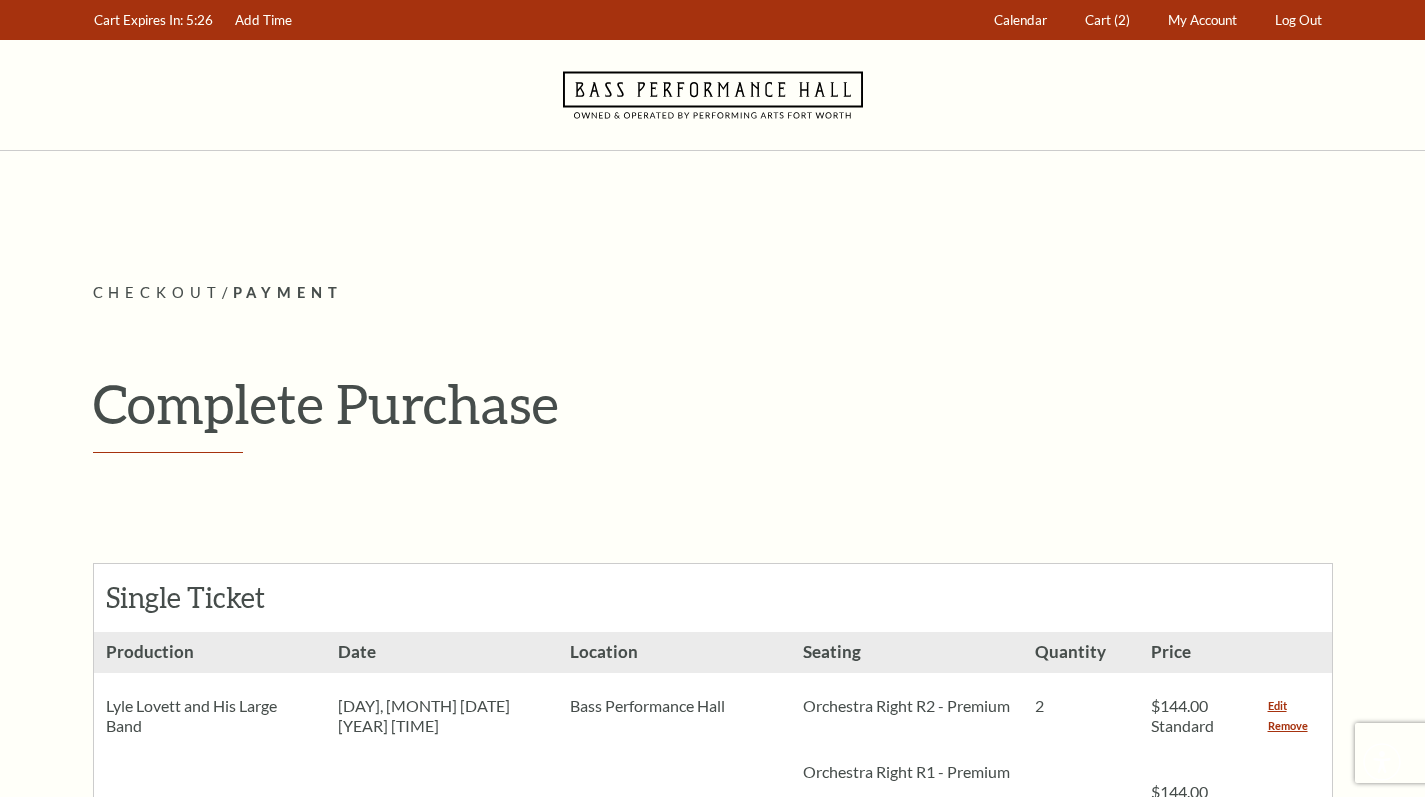 scroll, scrollTop: 0, scrollLeft: 0, axis: both 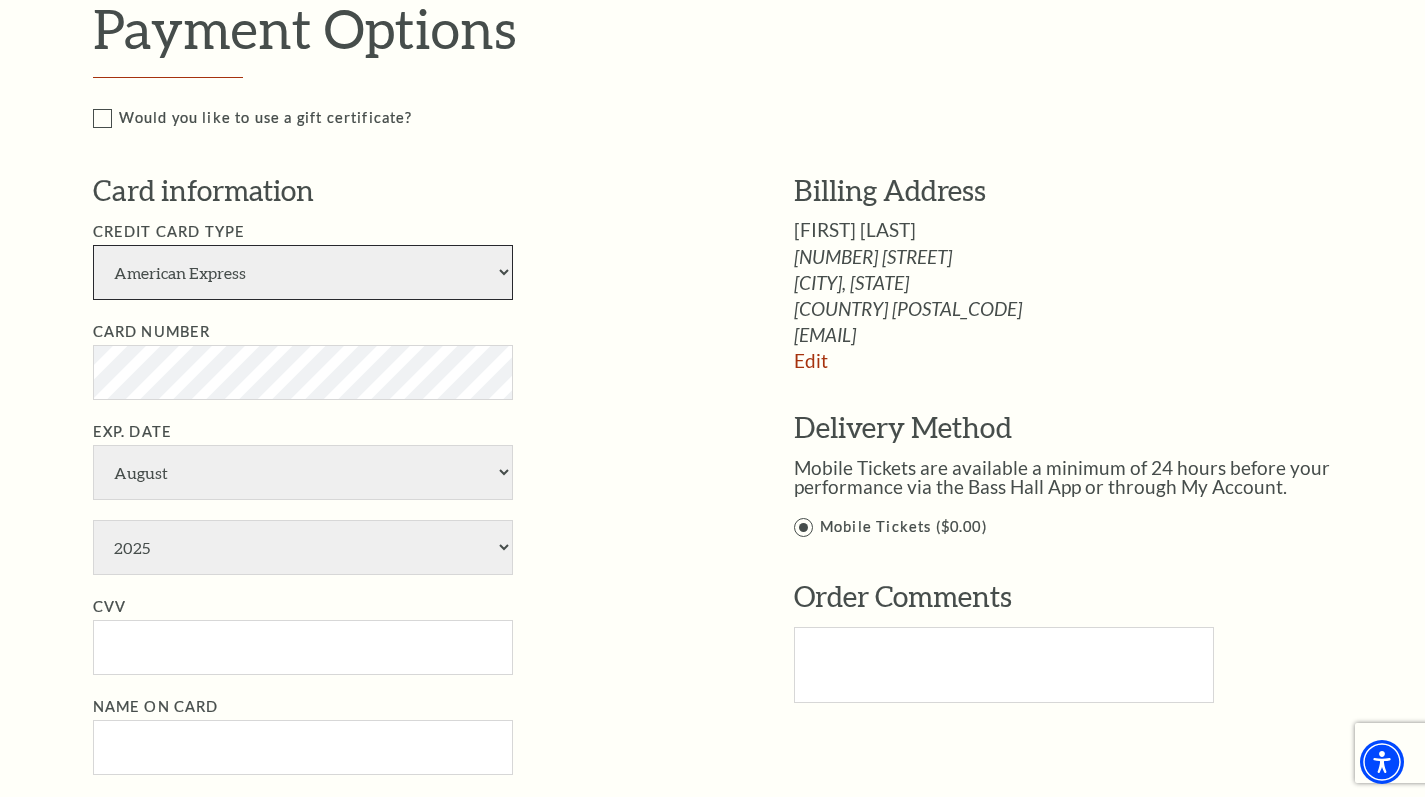 select on "24" 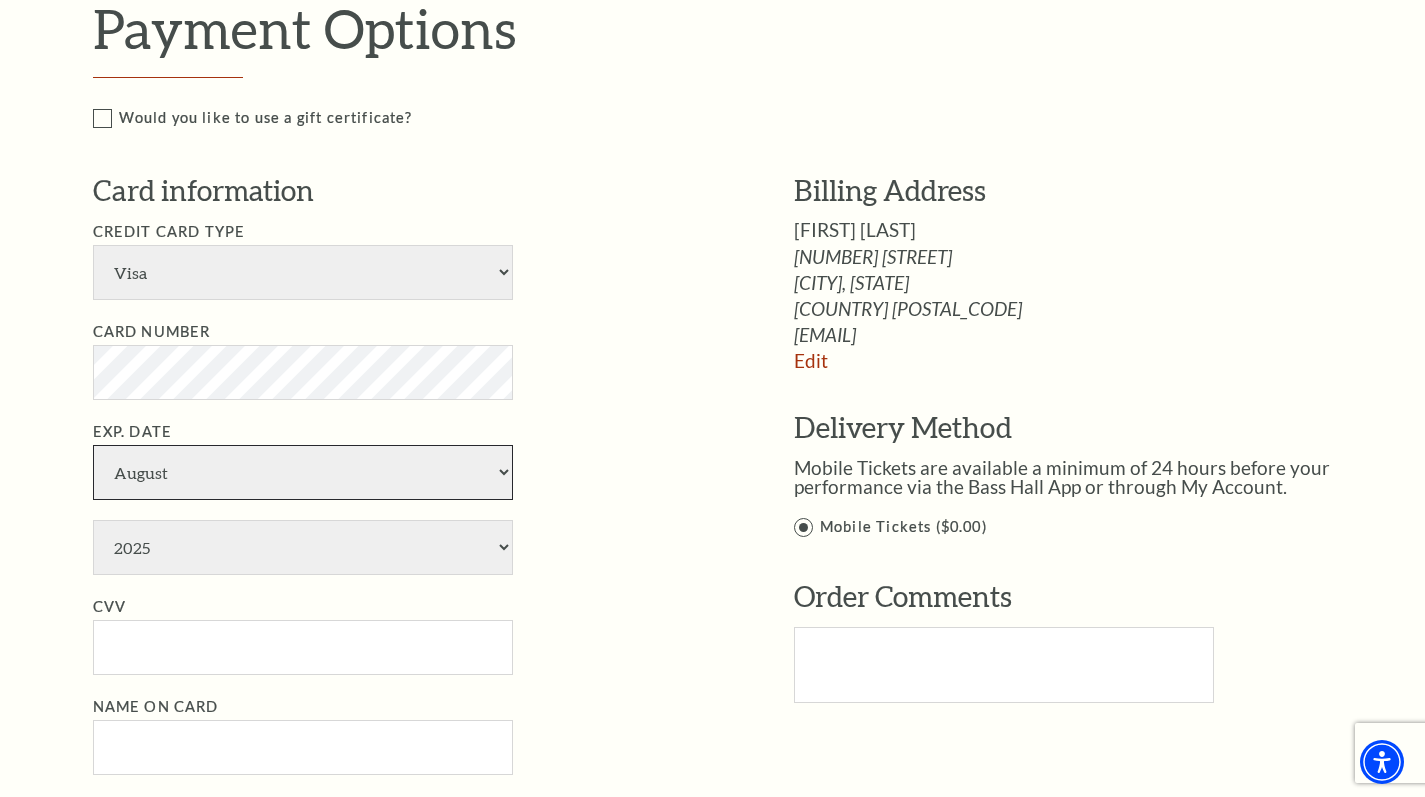 select on "5" 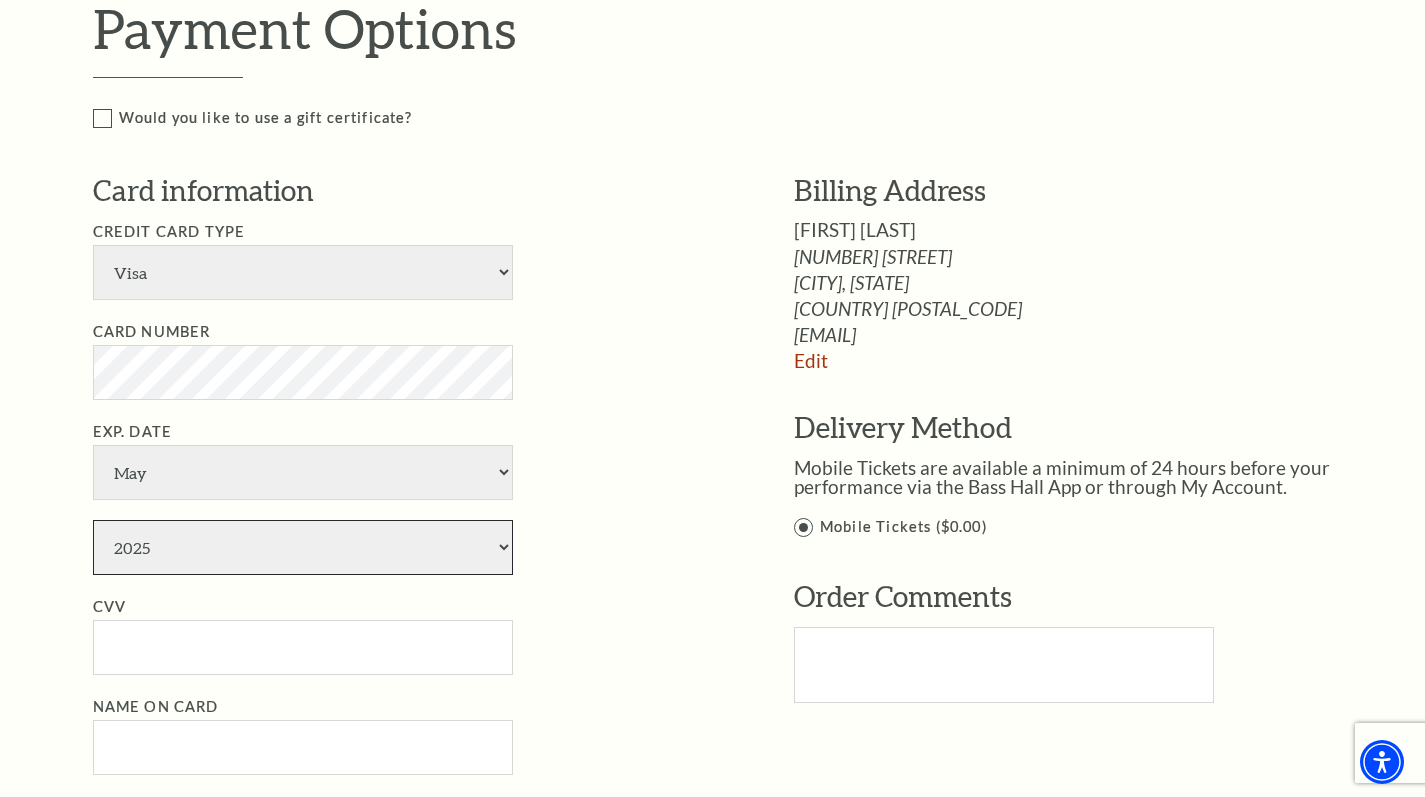 select on "2027" 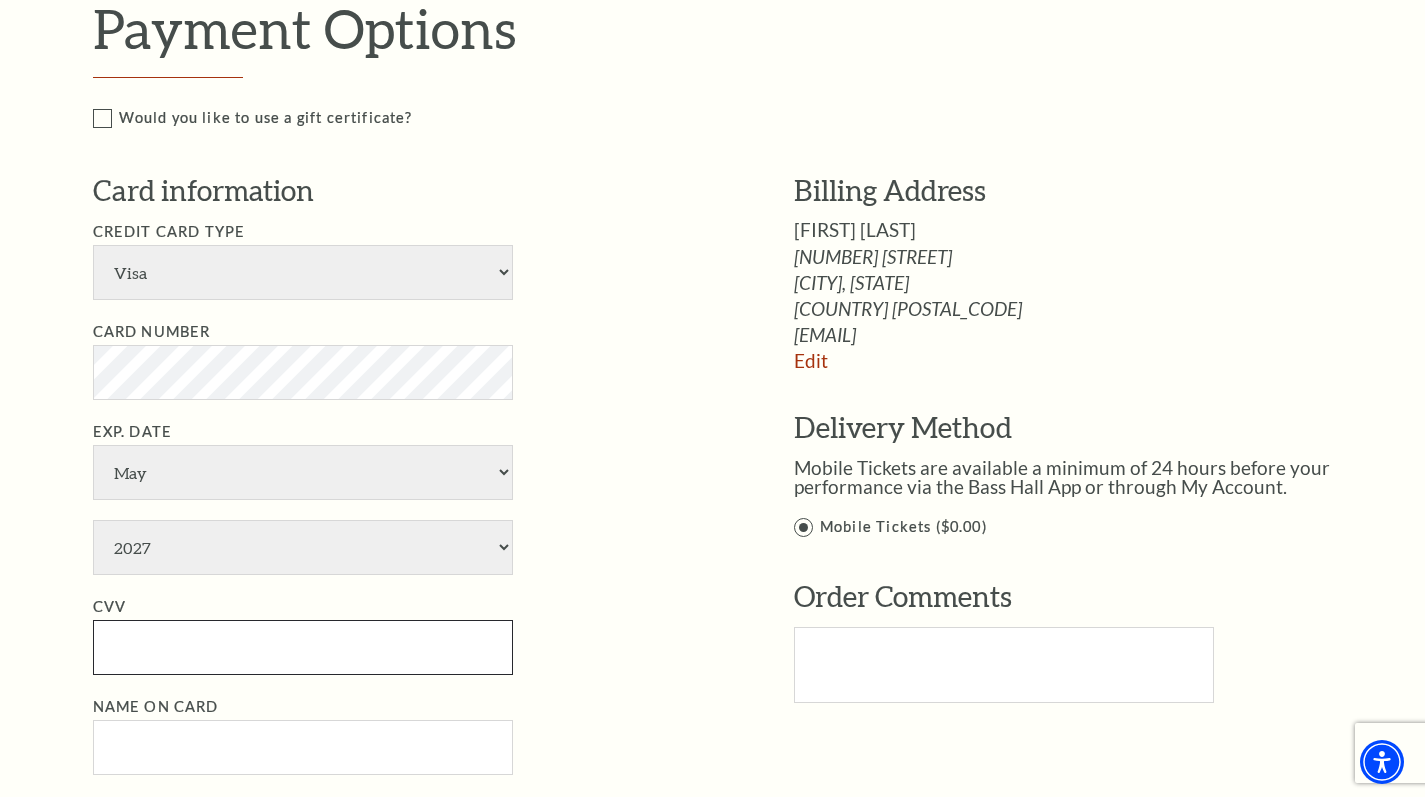 click on "CVV" at bounding box center (303, 647) 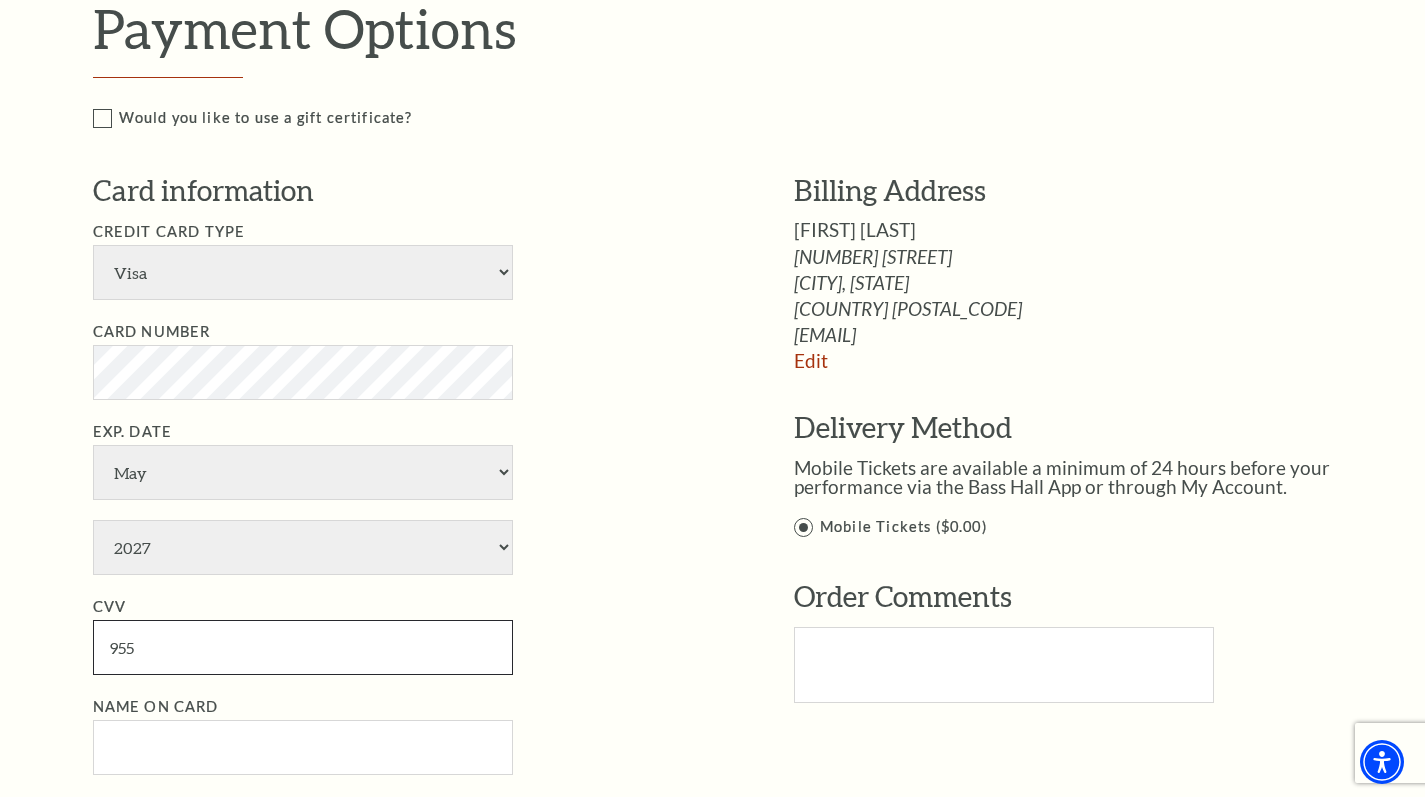 type on "955" 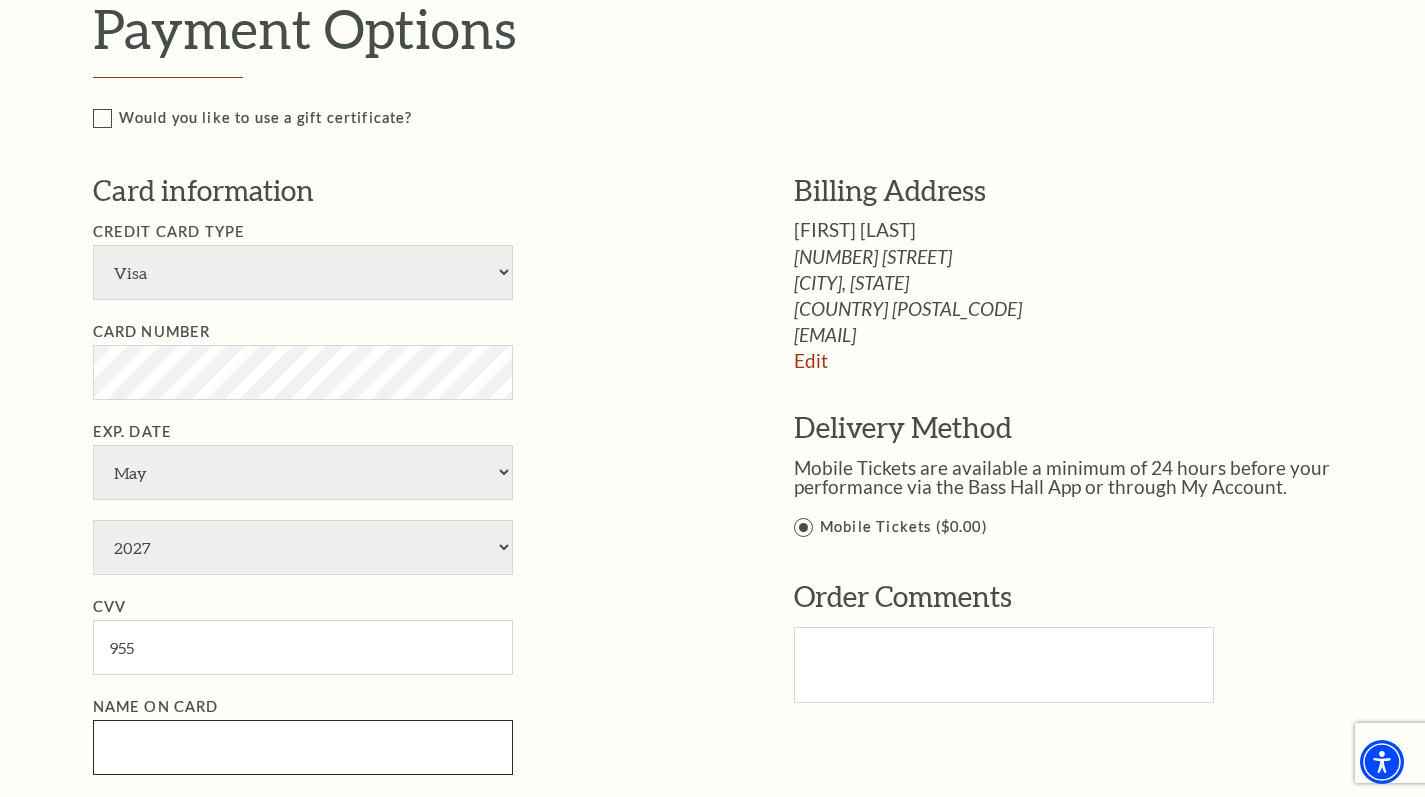 click on "Name on Card" at bounding box center (303, 747) 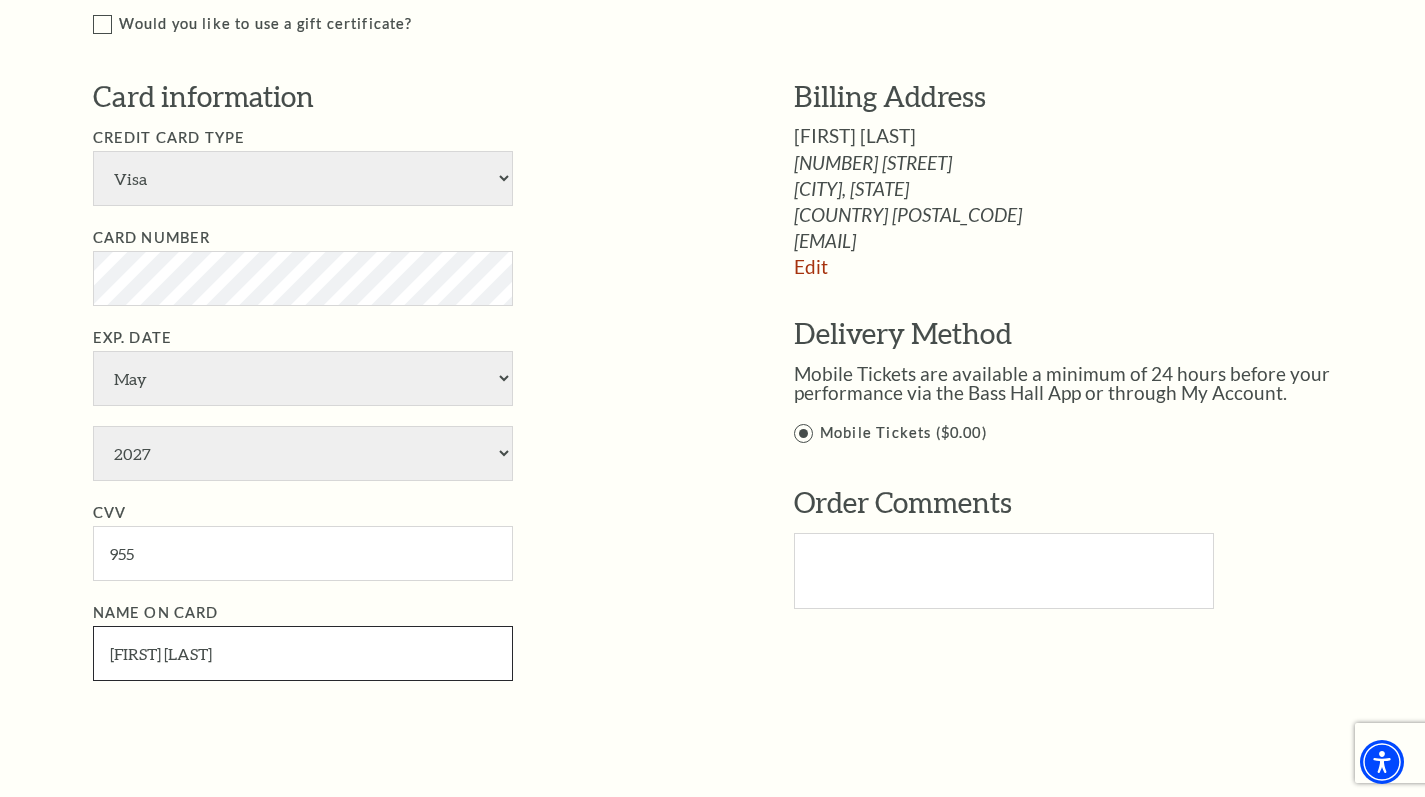 scroll, scrollTop: 1577, scrollLeft: 0, axis: vertical 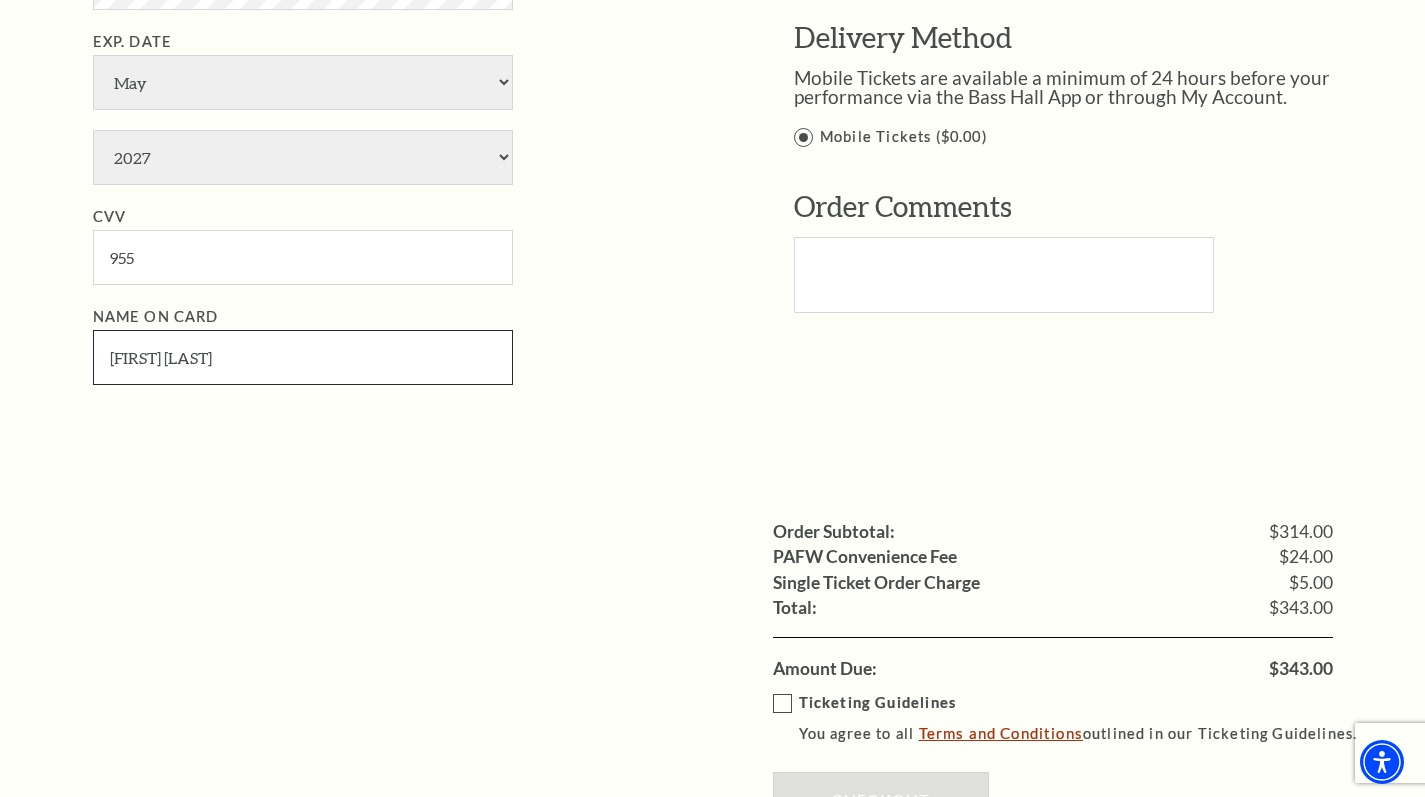 type on "Scott Atkinson" 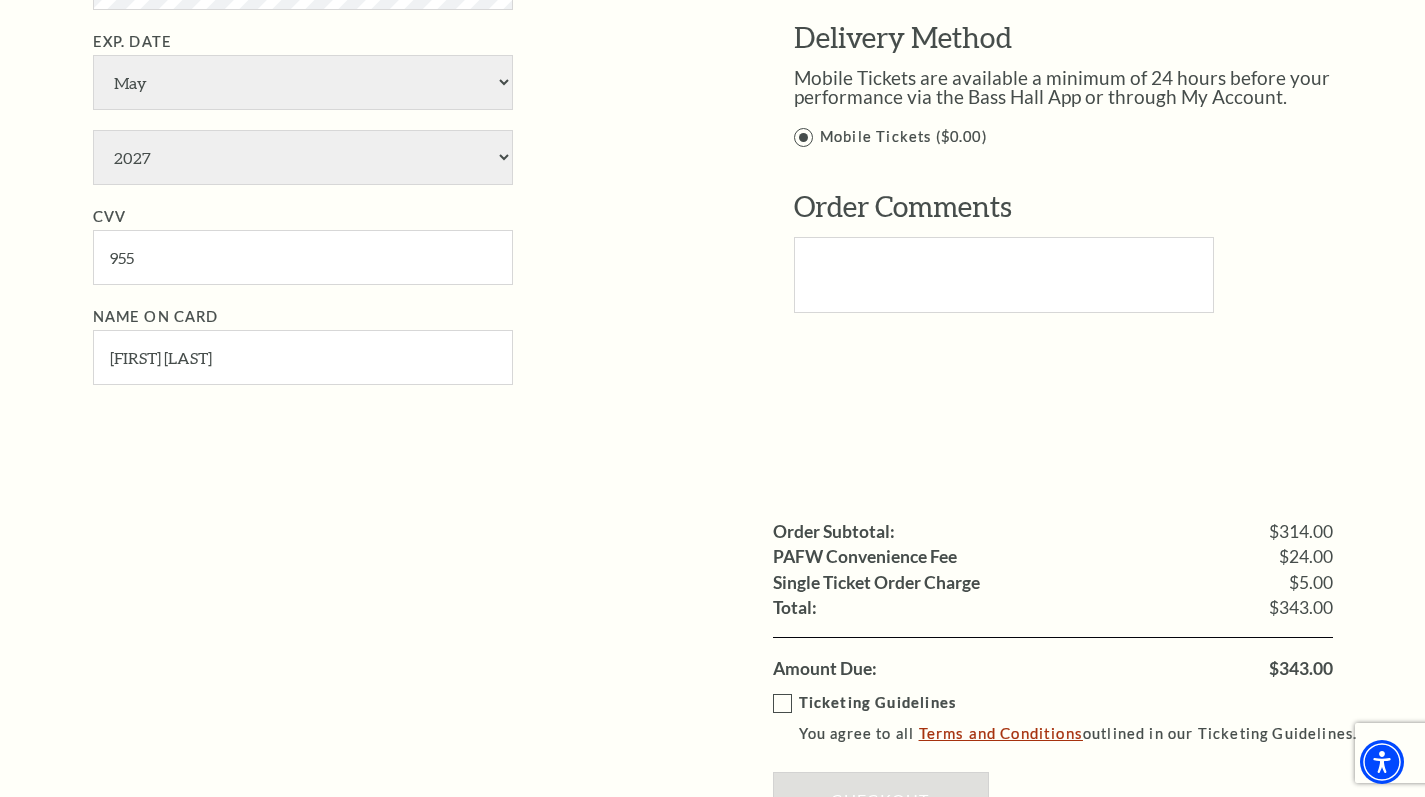 click on "Terms and Conditions" at bounding box center [1001, 733] 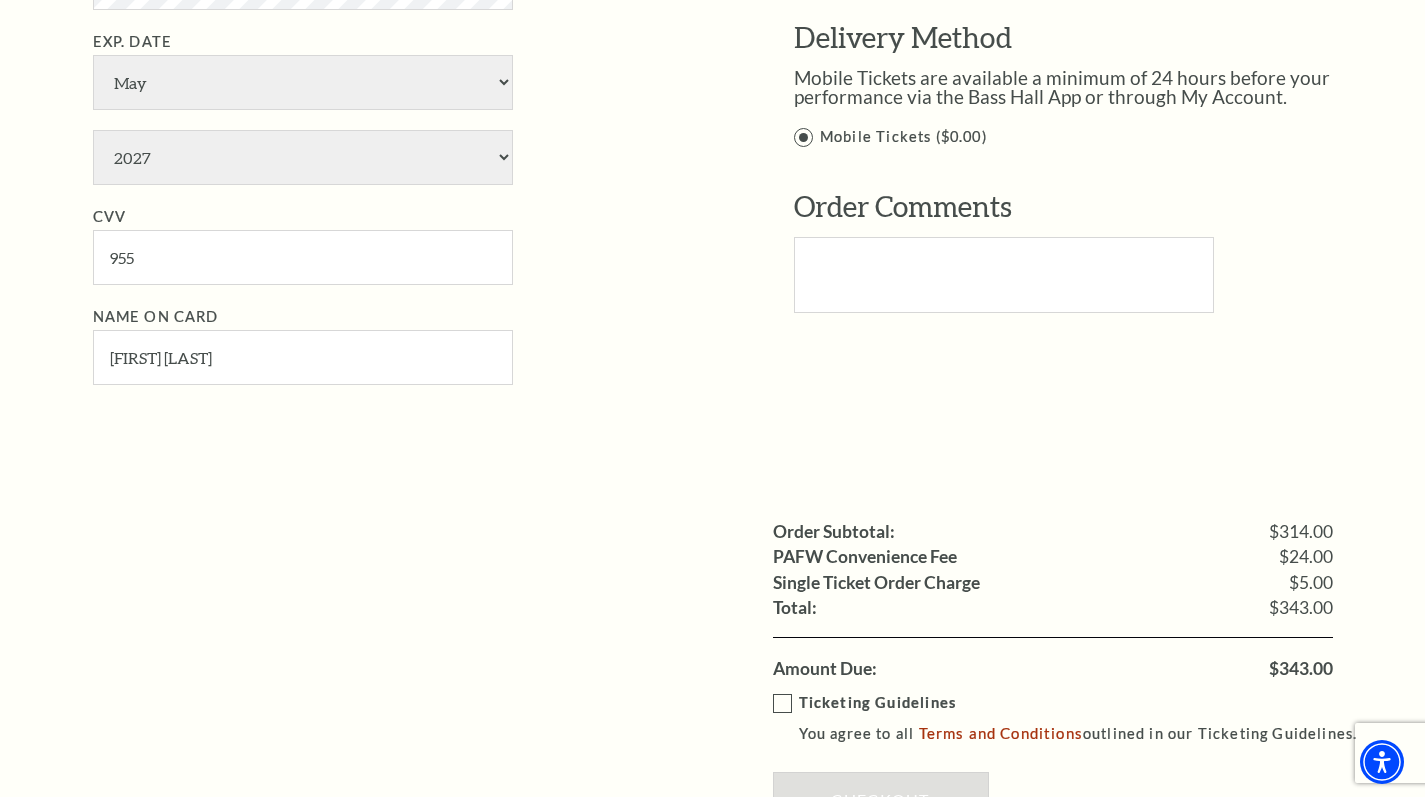 click on "Ticketing Guidelines
You agree to all   Terms and Conditions  outlined in our Ticketing Guidelines." at bounding box center (1074, 718) 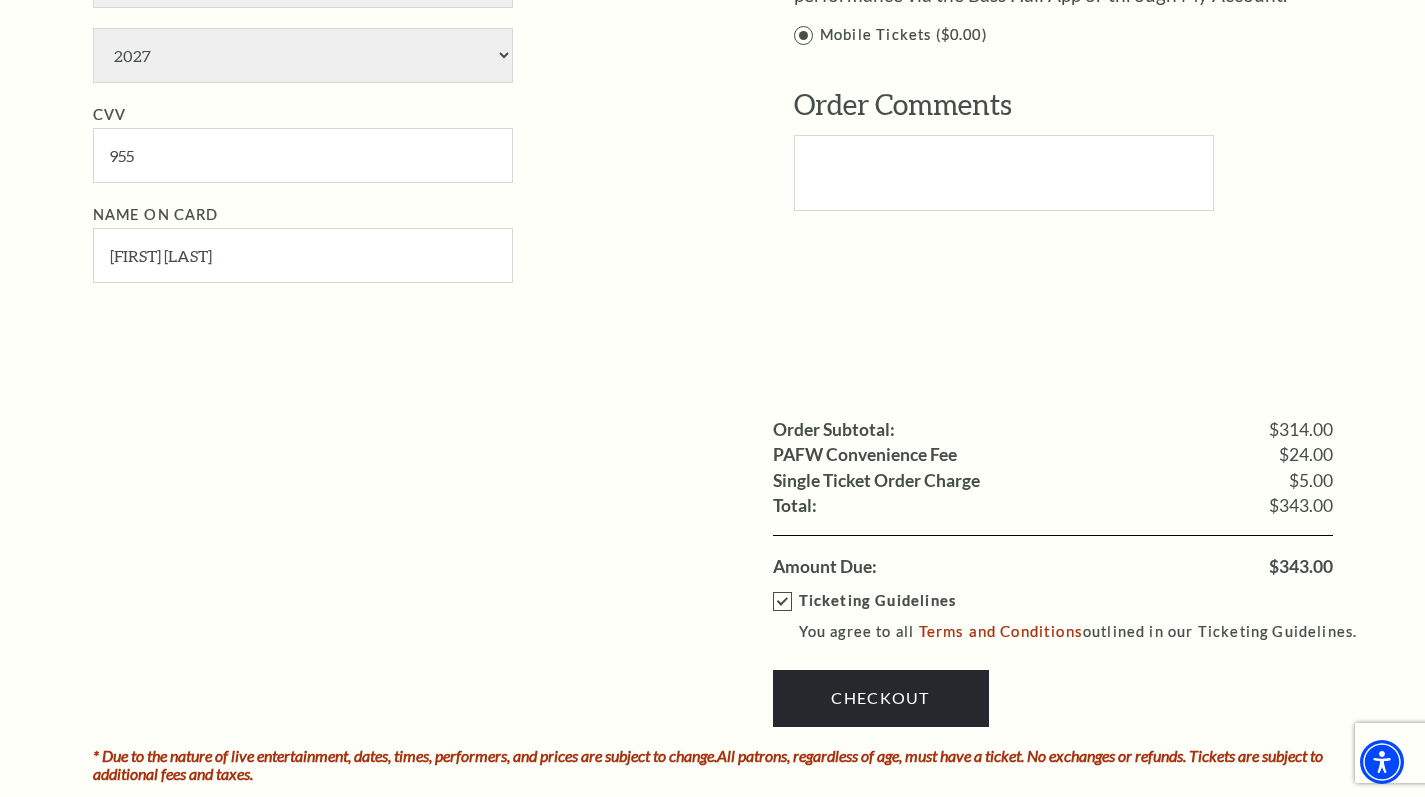 scroll, scrollTop: 1729, scrollLeft: 0, axis: vertical 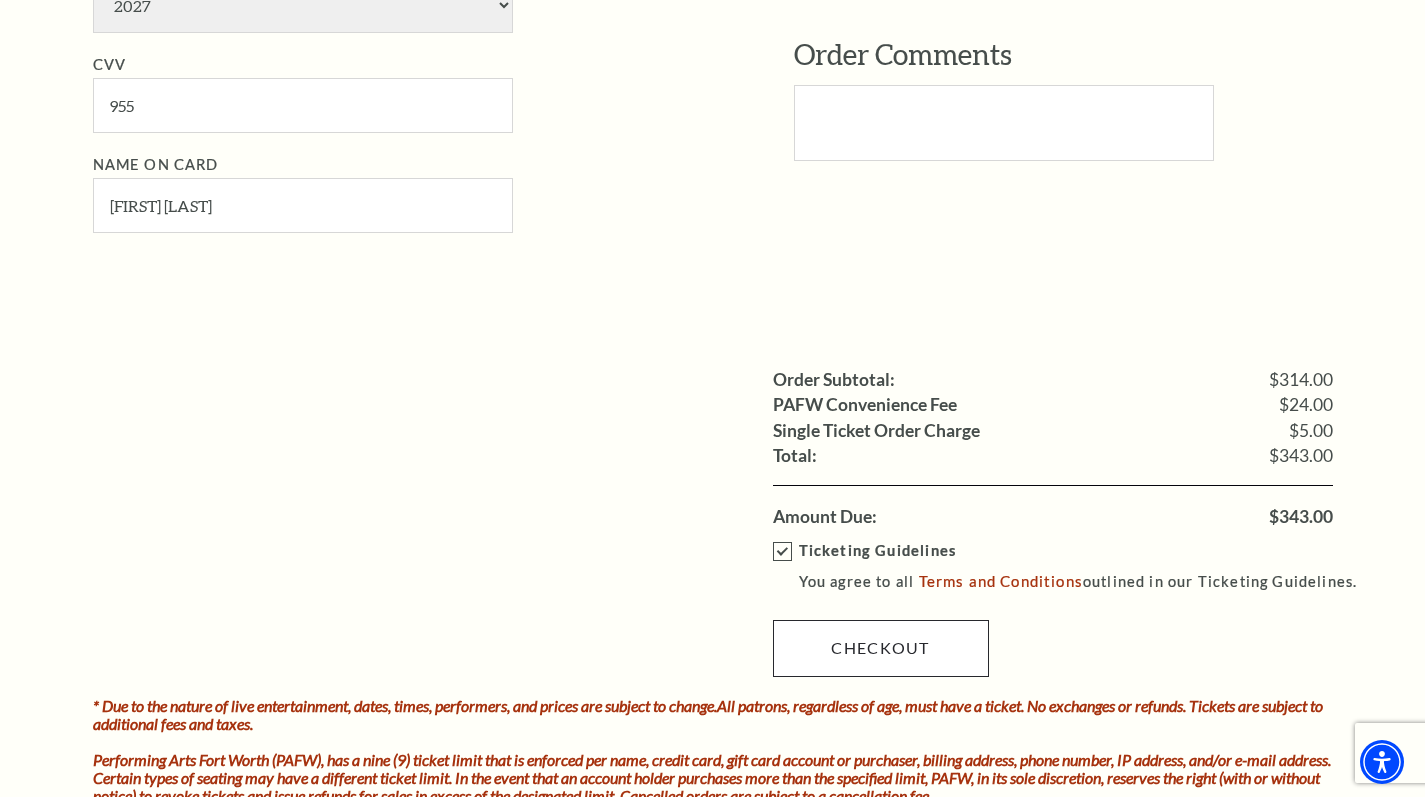 click on "Checkout" at bounding box center [881, 648] 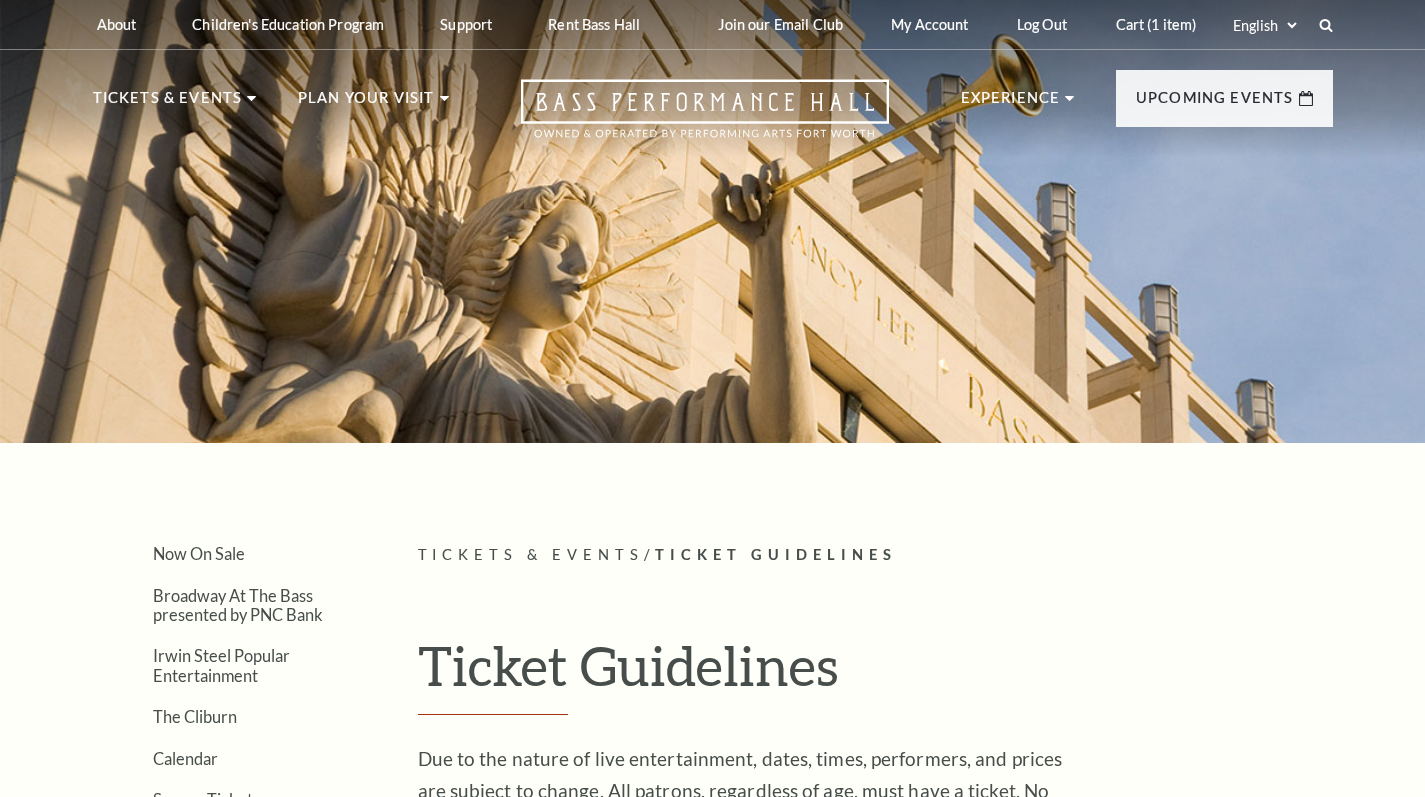 scroll, scrollTop: 744, scrollLeft: 0, axis: vertical 